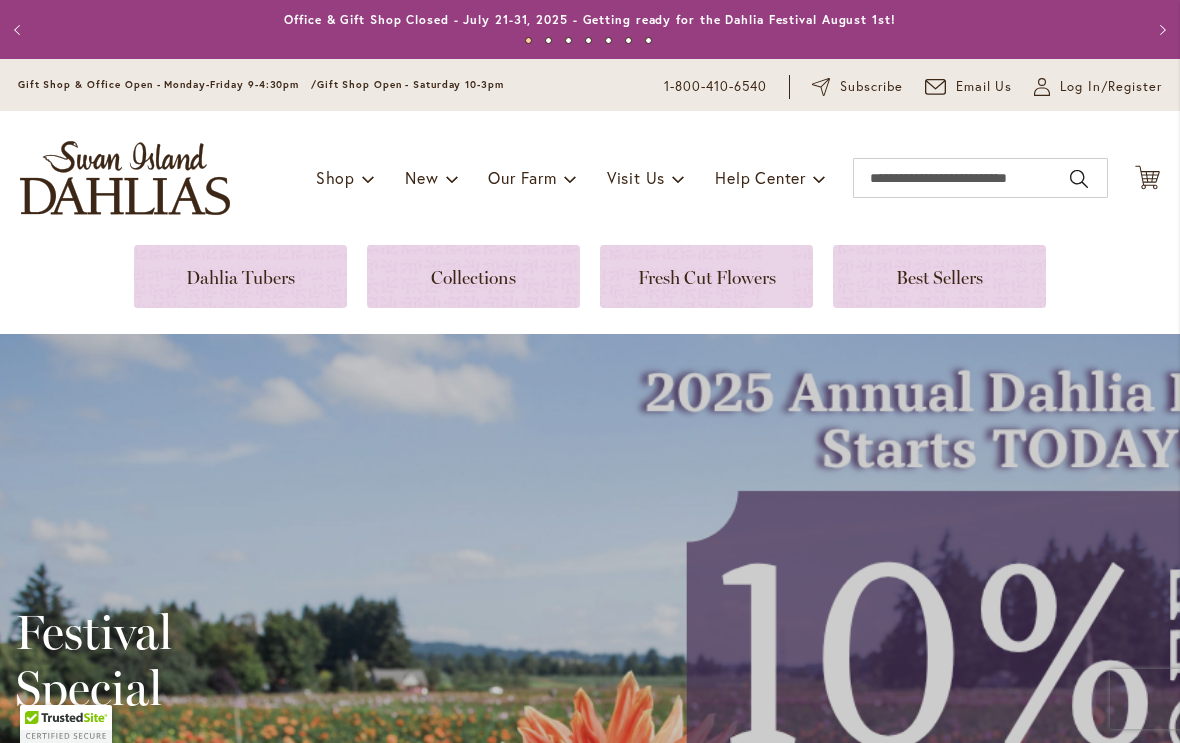 scroll, scrollTop: 0, scrollLeft: 0, axis: both 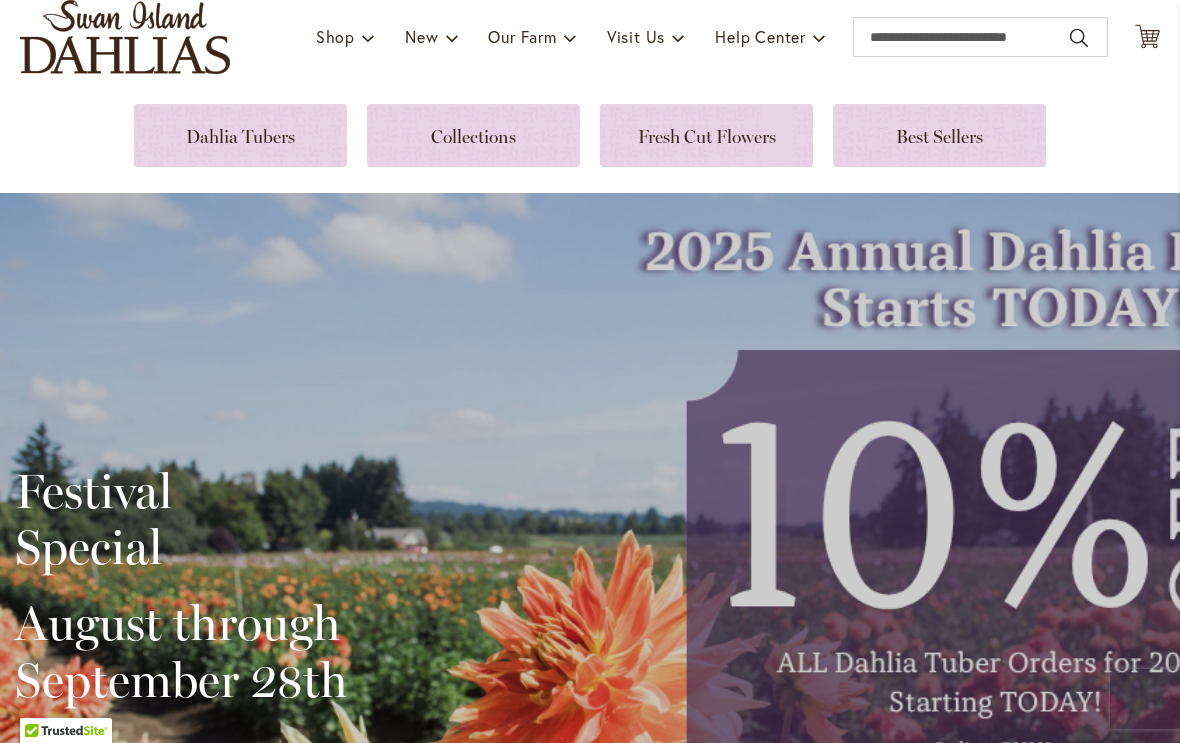click at bounding box center [939, 135] 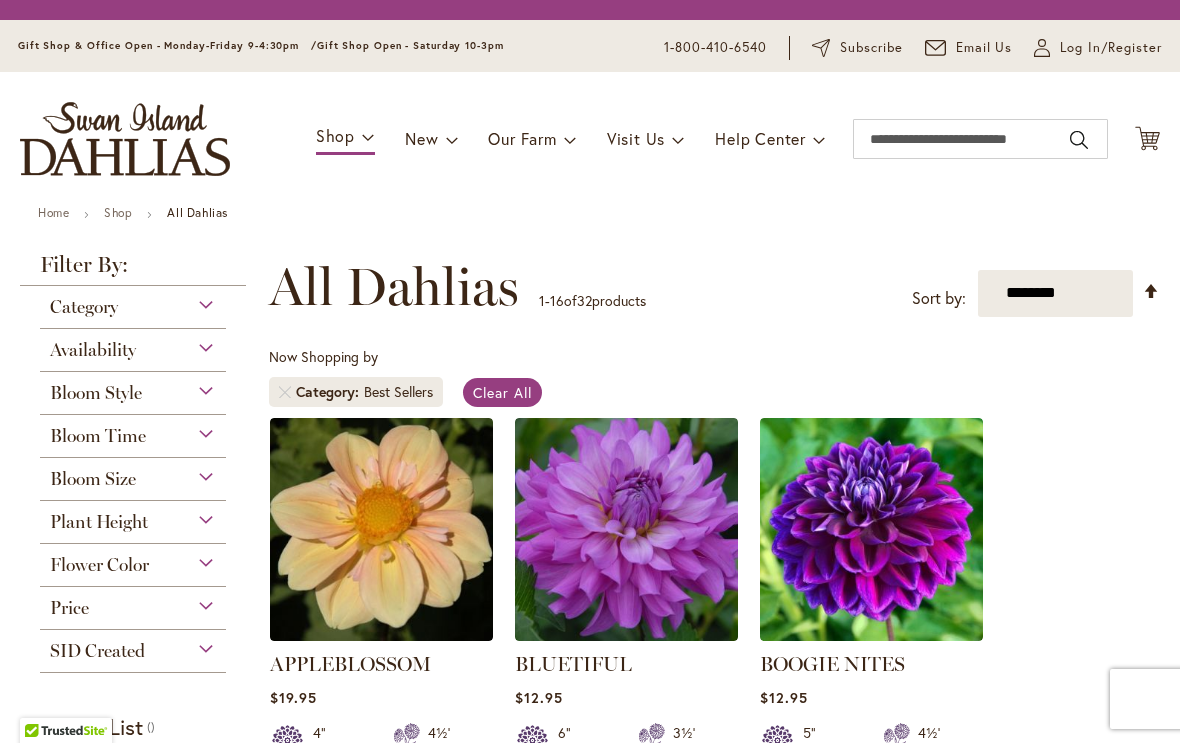 scroll, scrollTop: 0, scrollLeft: 0, axis: both 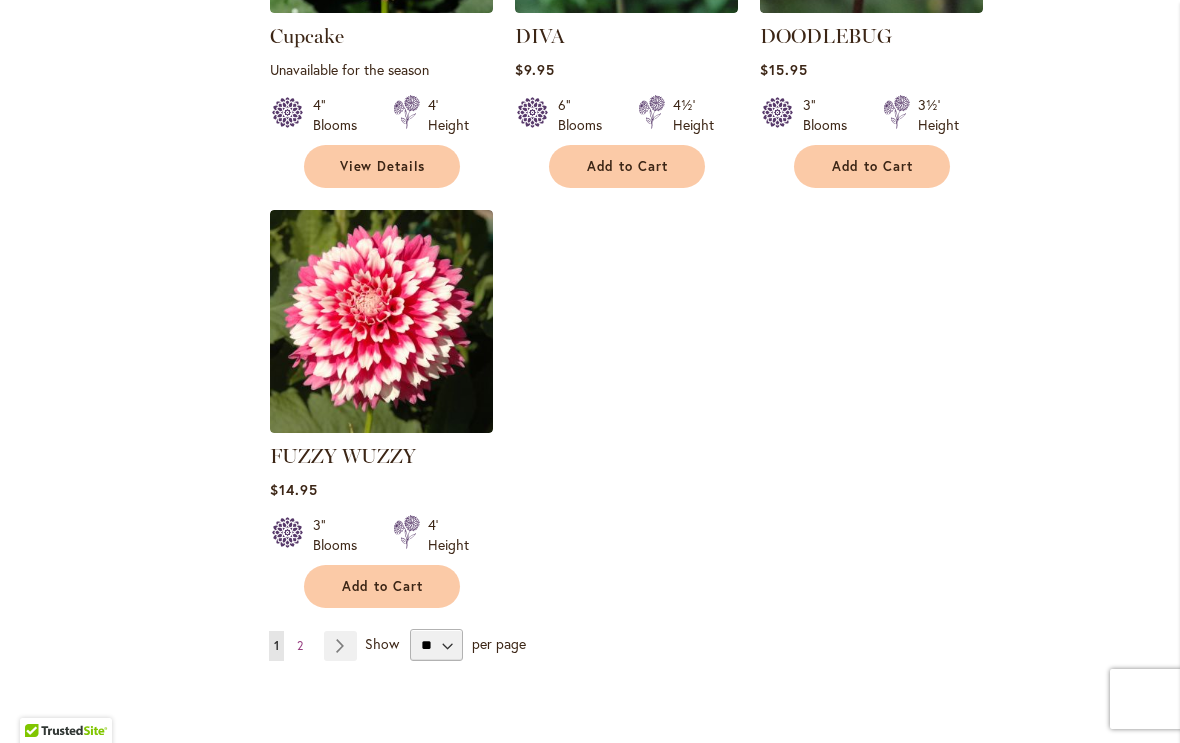 click on "You're currently reading page
1
Page
2
Page
Next" at bounding box center (317, 646) 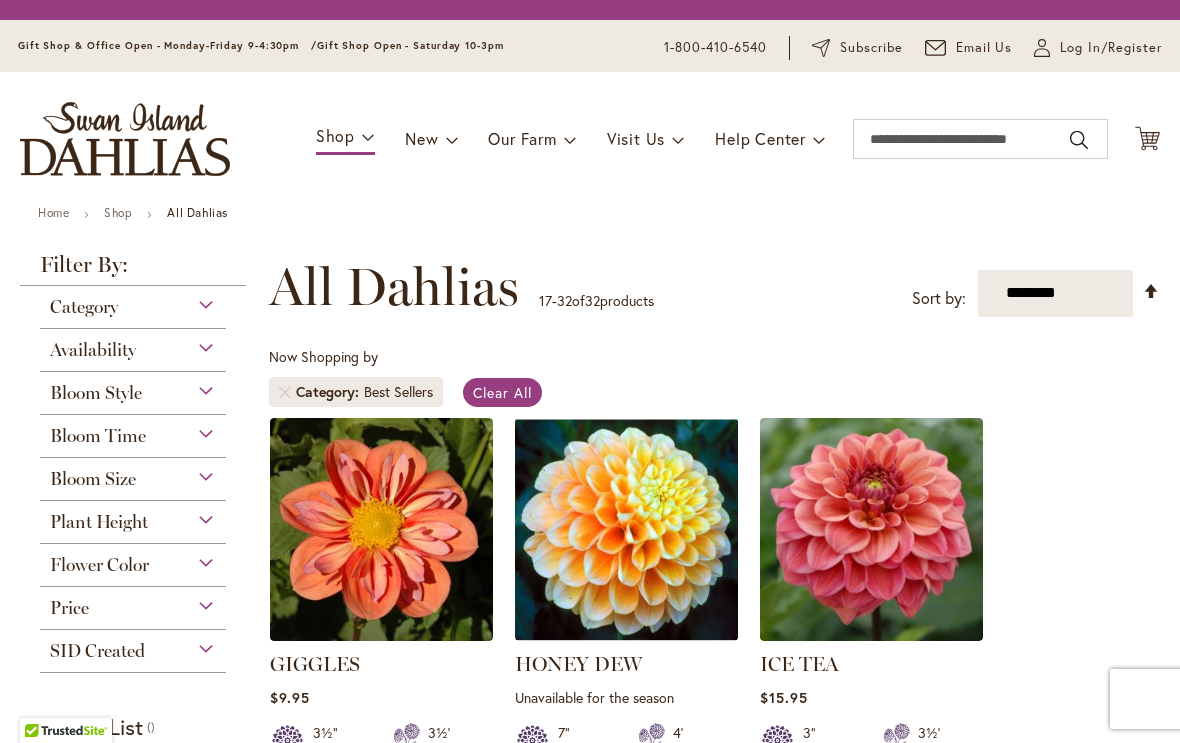 scroll, scrollTop: 0, scrollLeft: 0, axis: both 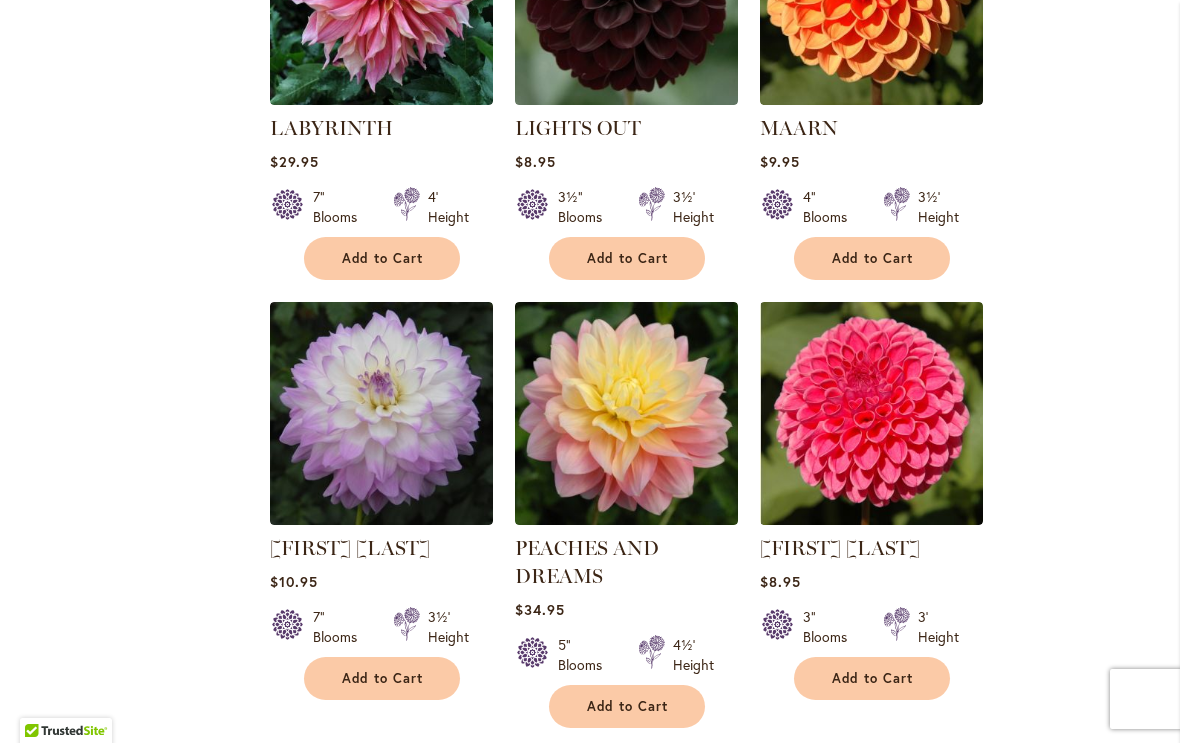 click on "Home
Shop
All Dahlias
New Best Sellers Staff Favorites Collections Best Cut Flowers
Filter by:
Filter By:
Category
Best Sellers 32
3" at bounding box center [590, 442] 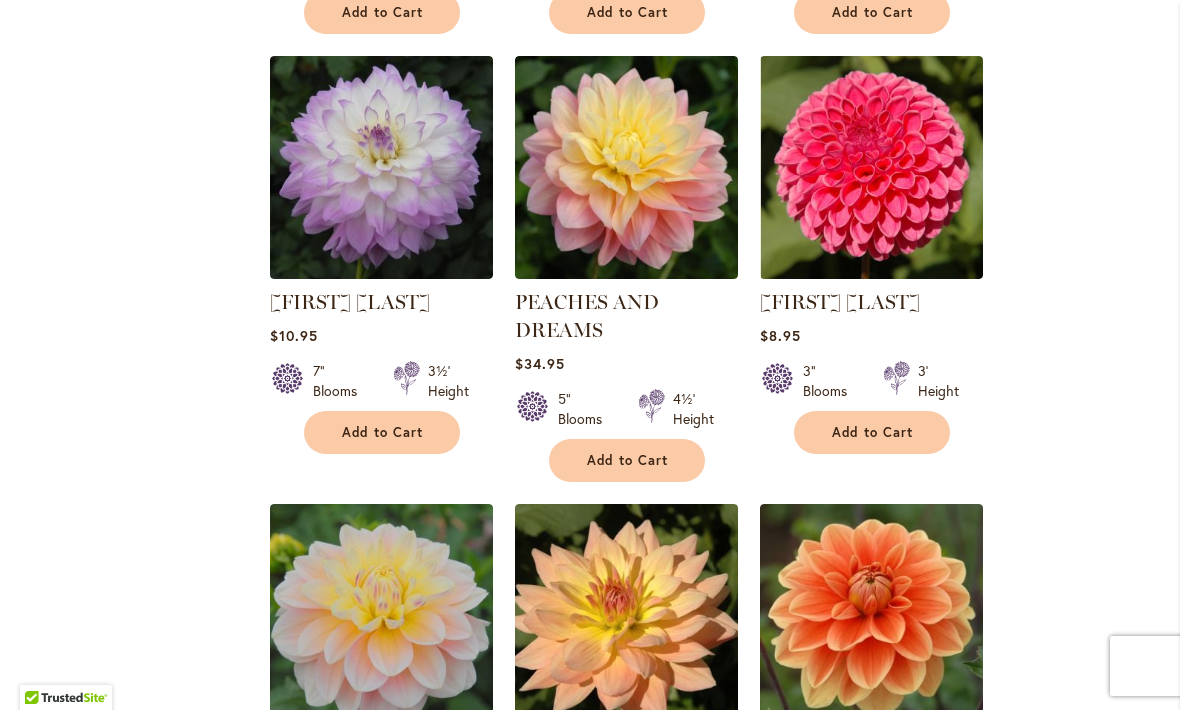 scroll, scrollTop: 1664, scrollLeft: 0, axis: vertical 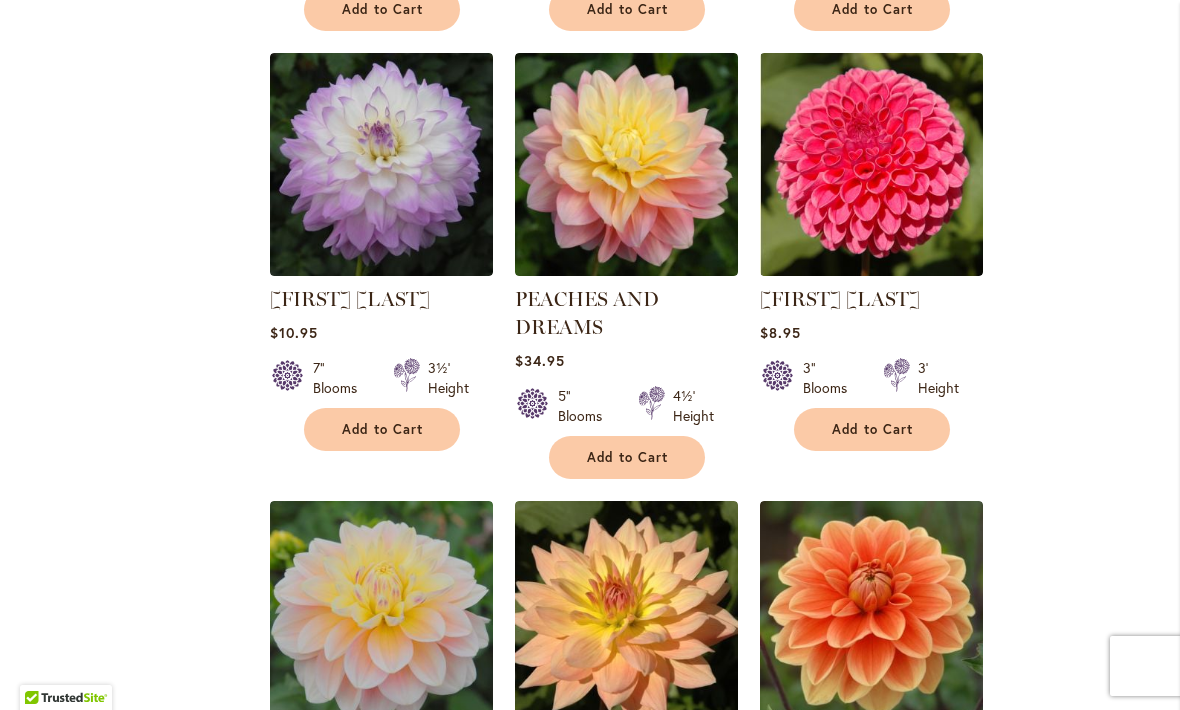 click at bounding box center (626, 164) 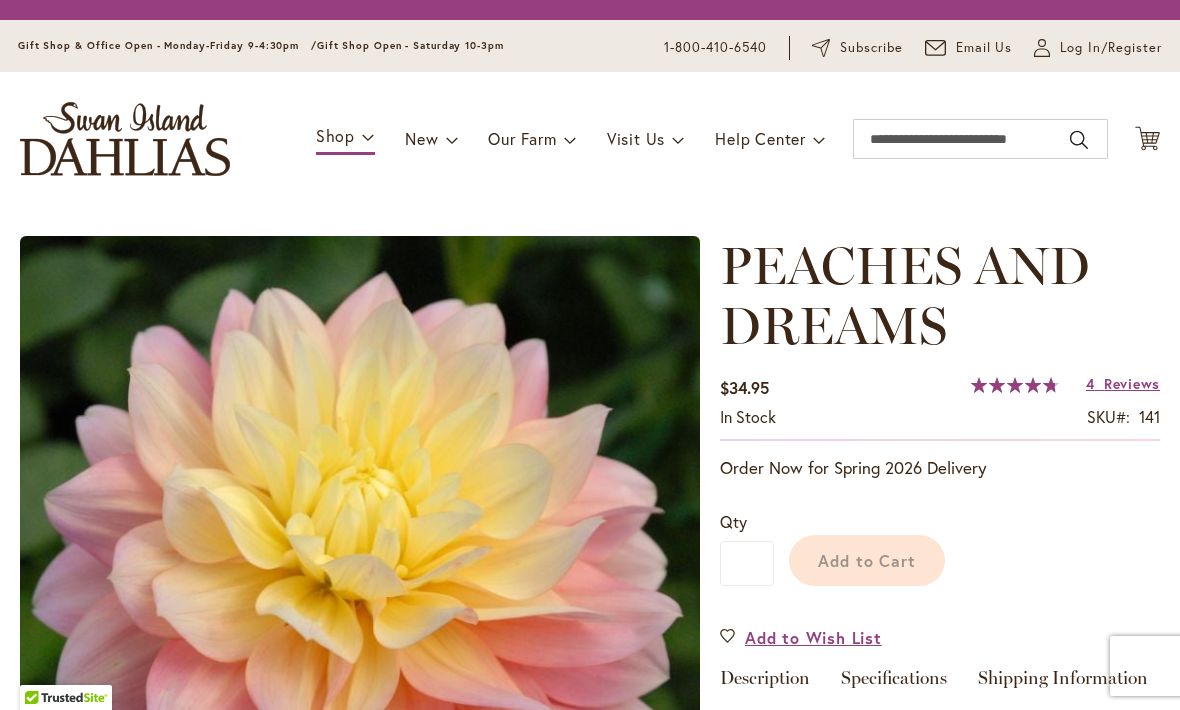 scroll, scrollTop: 0, scrollLeft: 0, axis: both 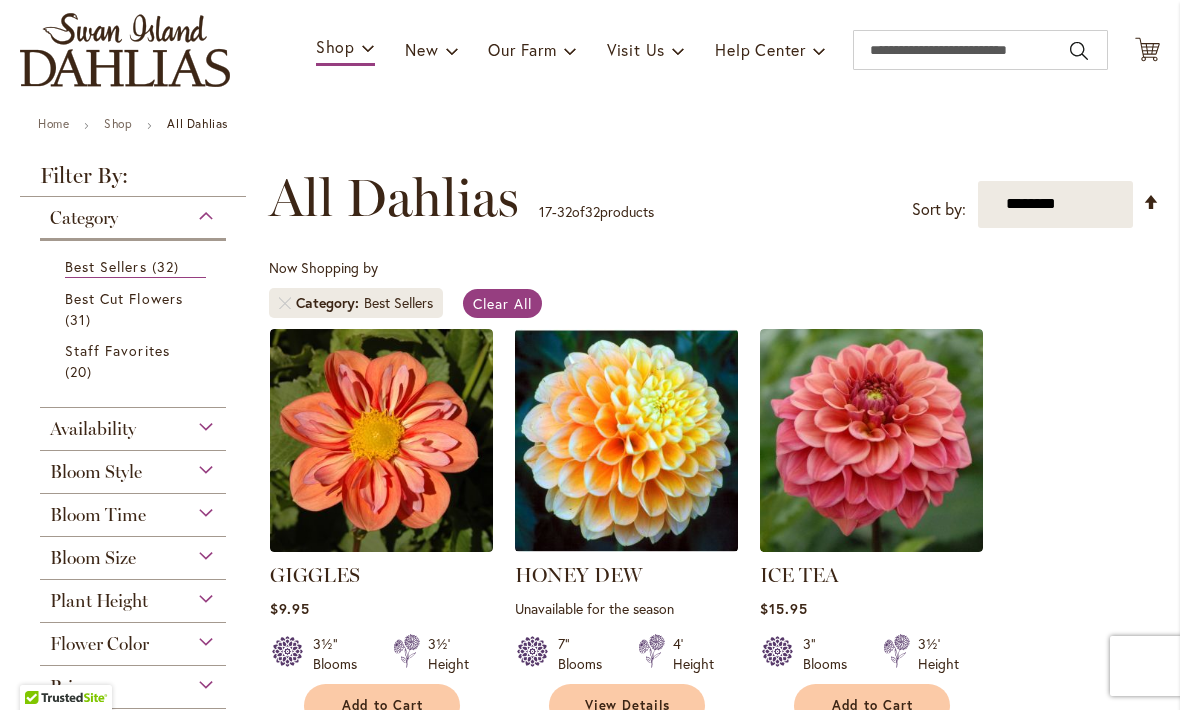click on "Best Cut Flowers" at bounding box center (124, 298) 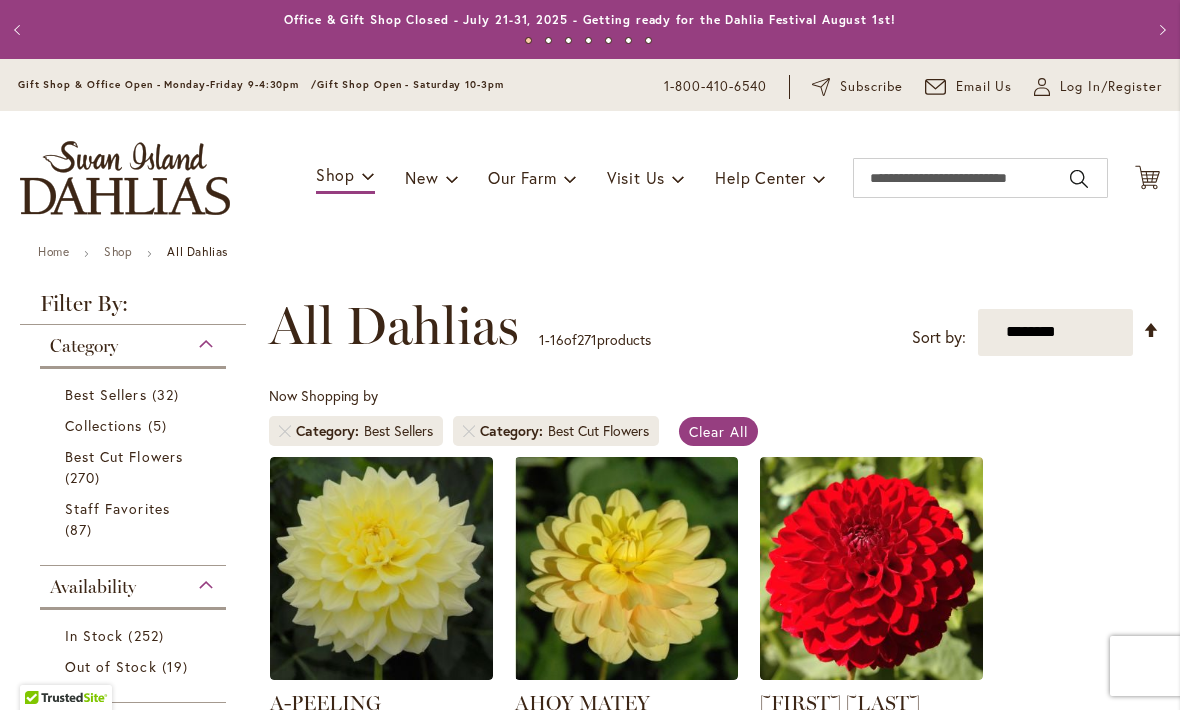 scroll, scrollTop: 0, scrollLeft: 0, axis: both 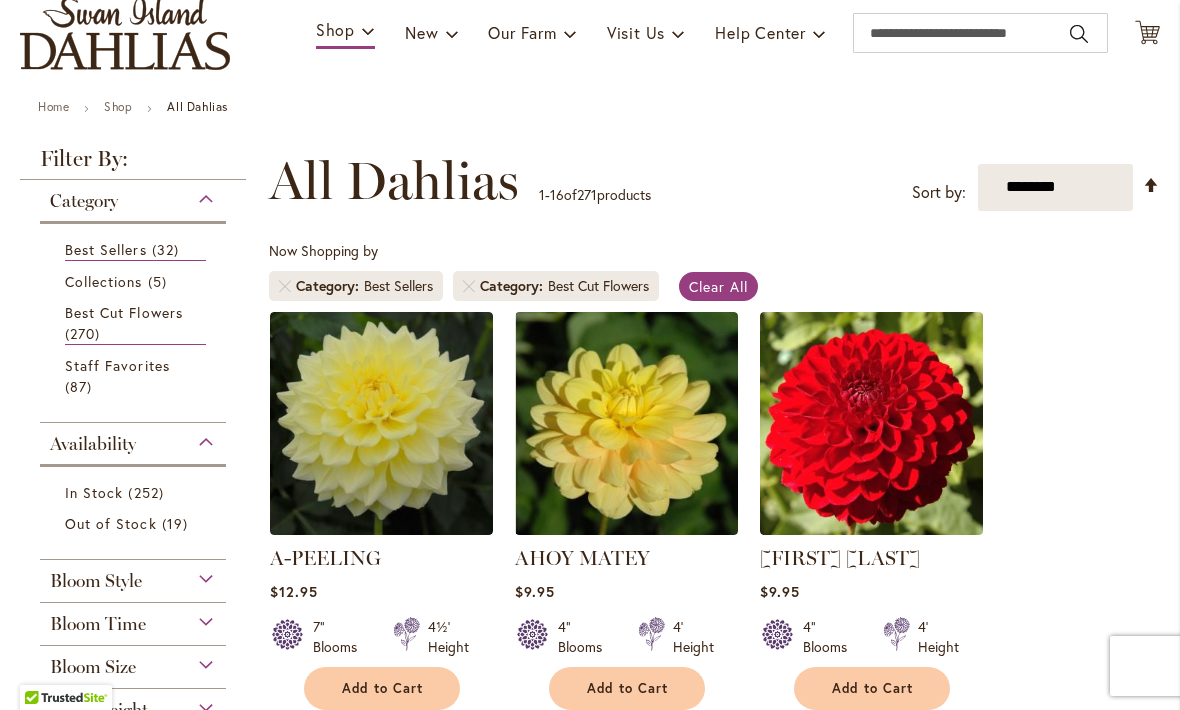 click on "87
items" at bounding box center (81, 386) 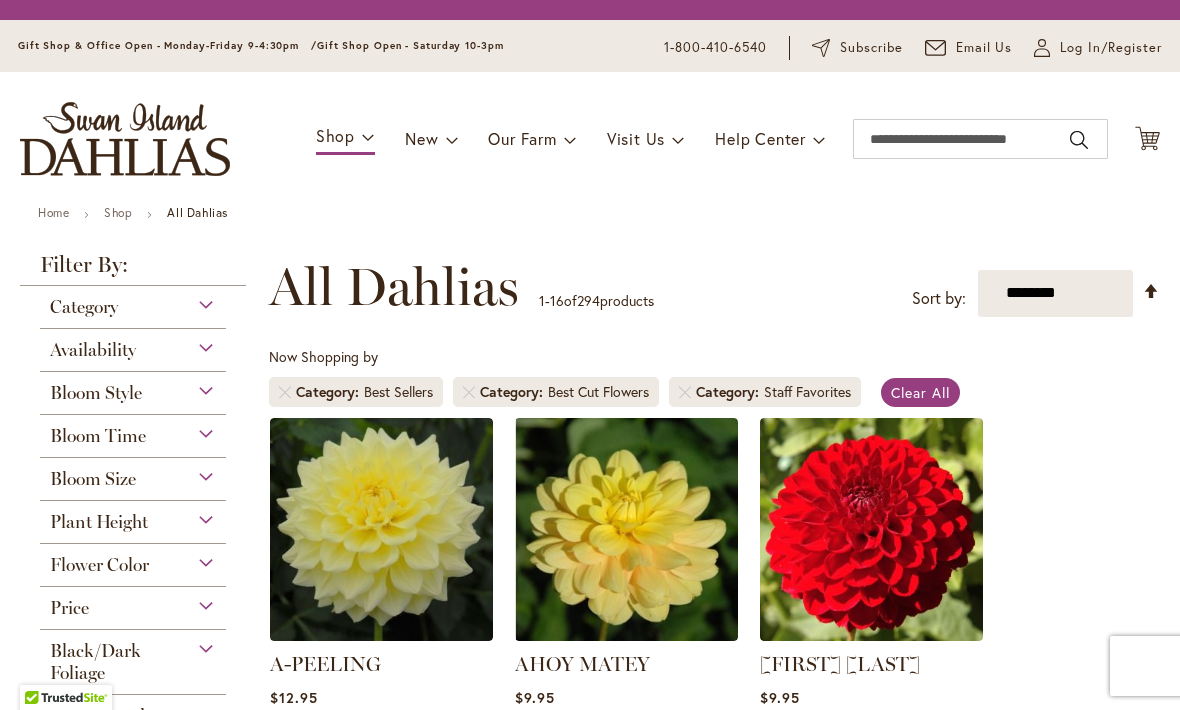 scroll, scrollTop: 0, scrollLeft: 0, axis: both 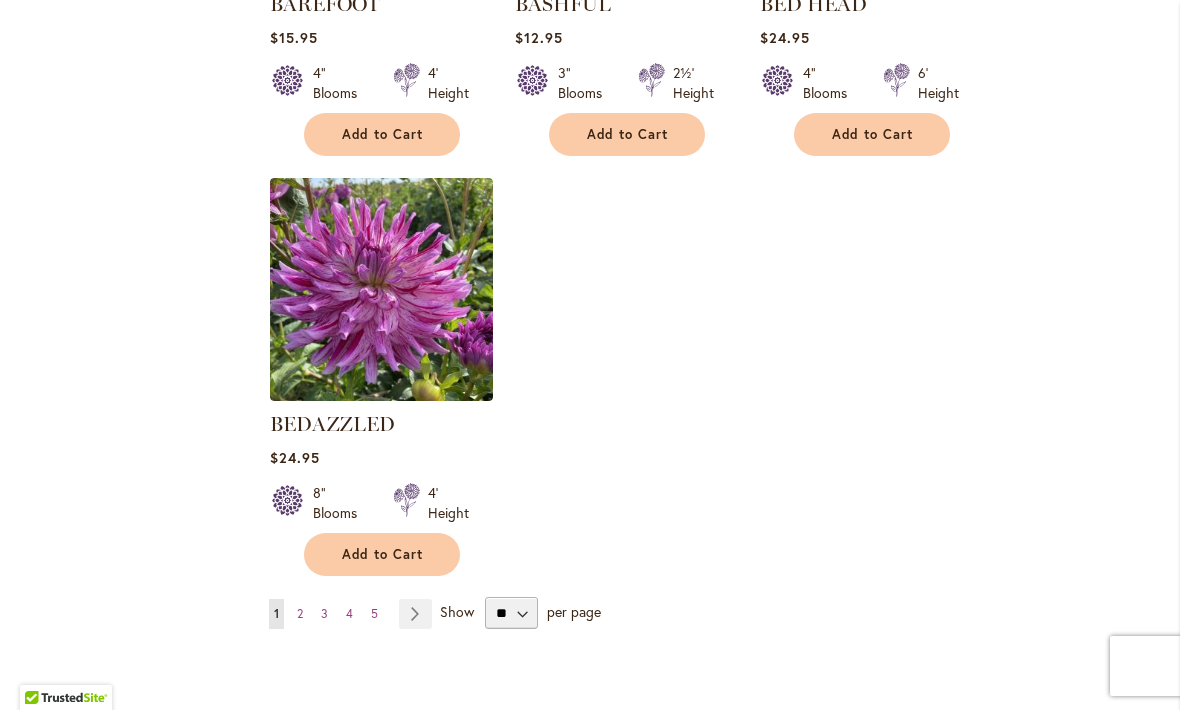 click on "Page
Next" at bounding box center [415, 614] 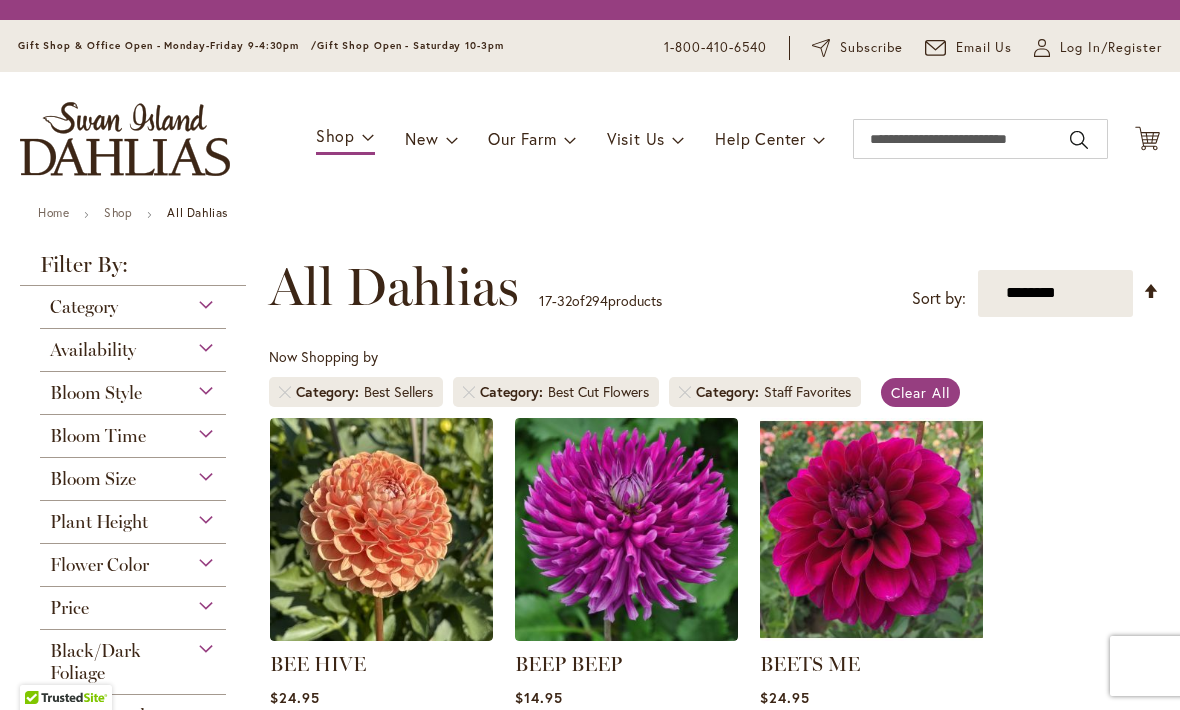 scroll, scrollTop: 0, scrollLeft: 0, axis: both 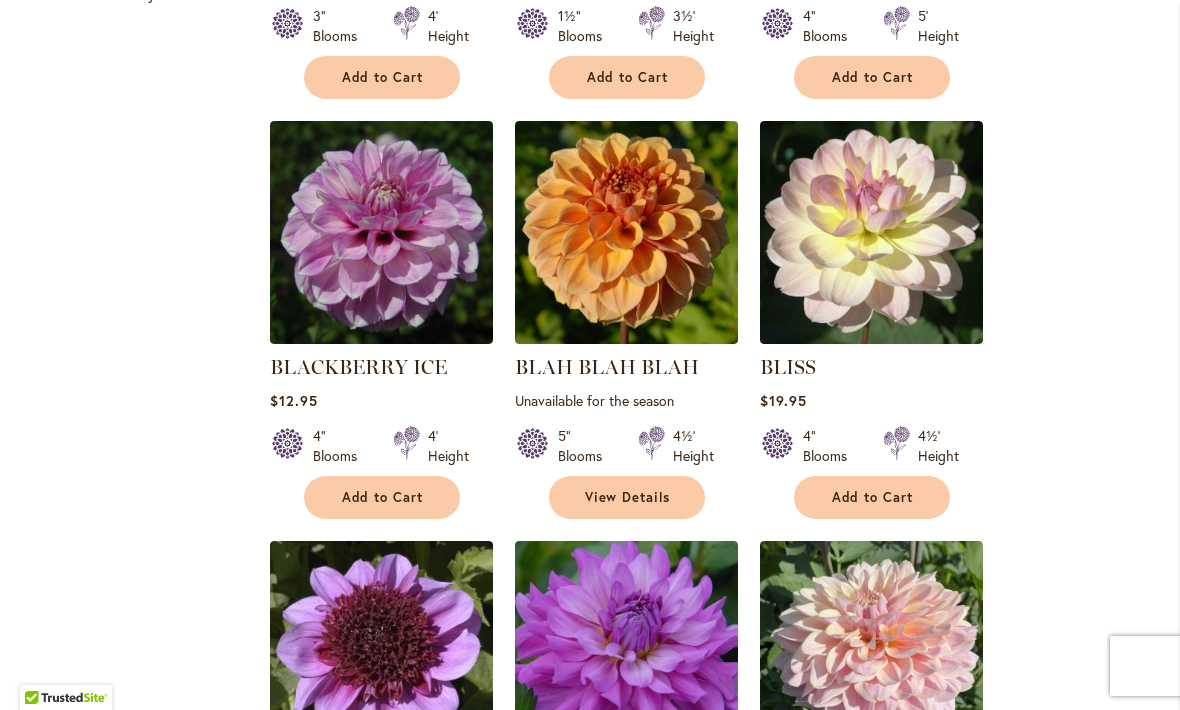 click at bounding box center (381, 232) 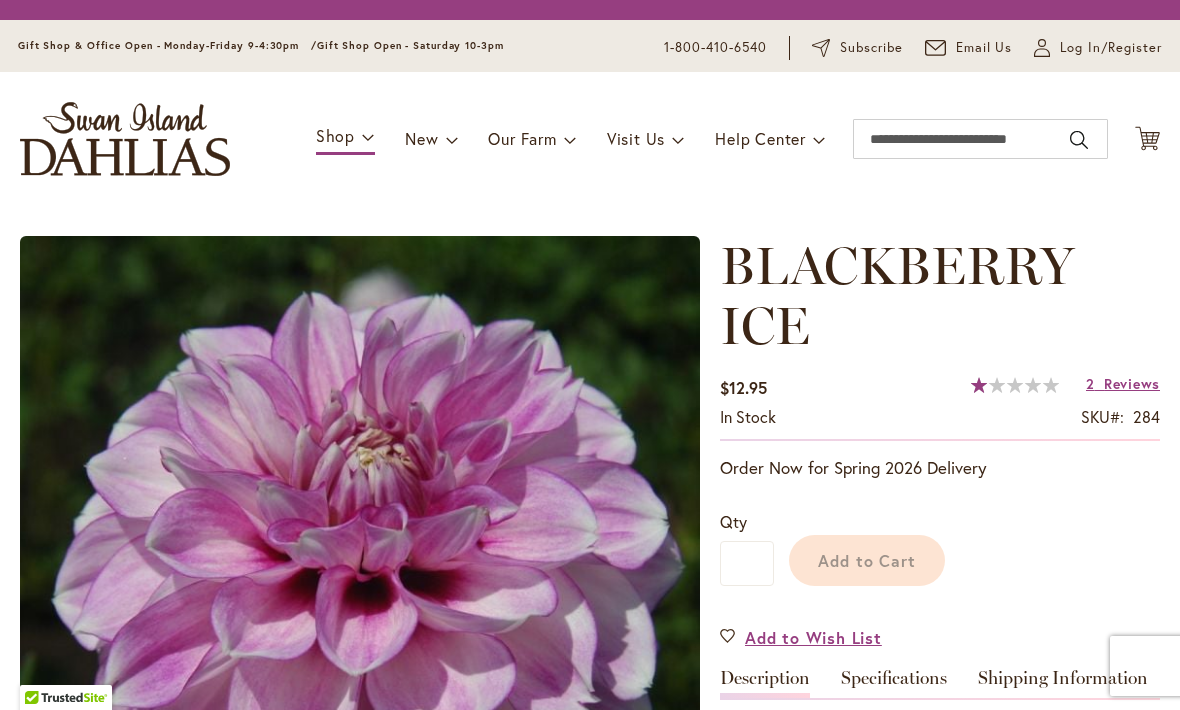 scroll, scrollTop: 0, scrollLeft: 0, axis: both 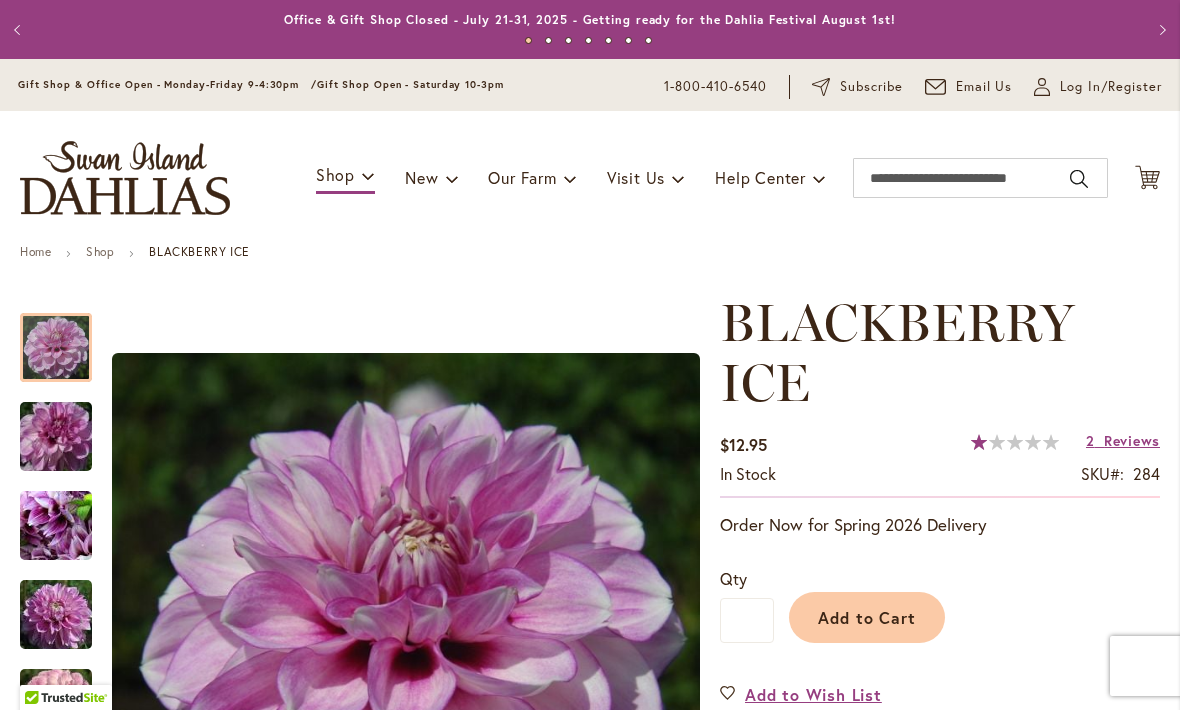 click on "Reviews" at bounding box center [1132, 440] 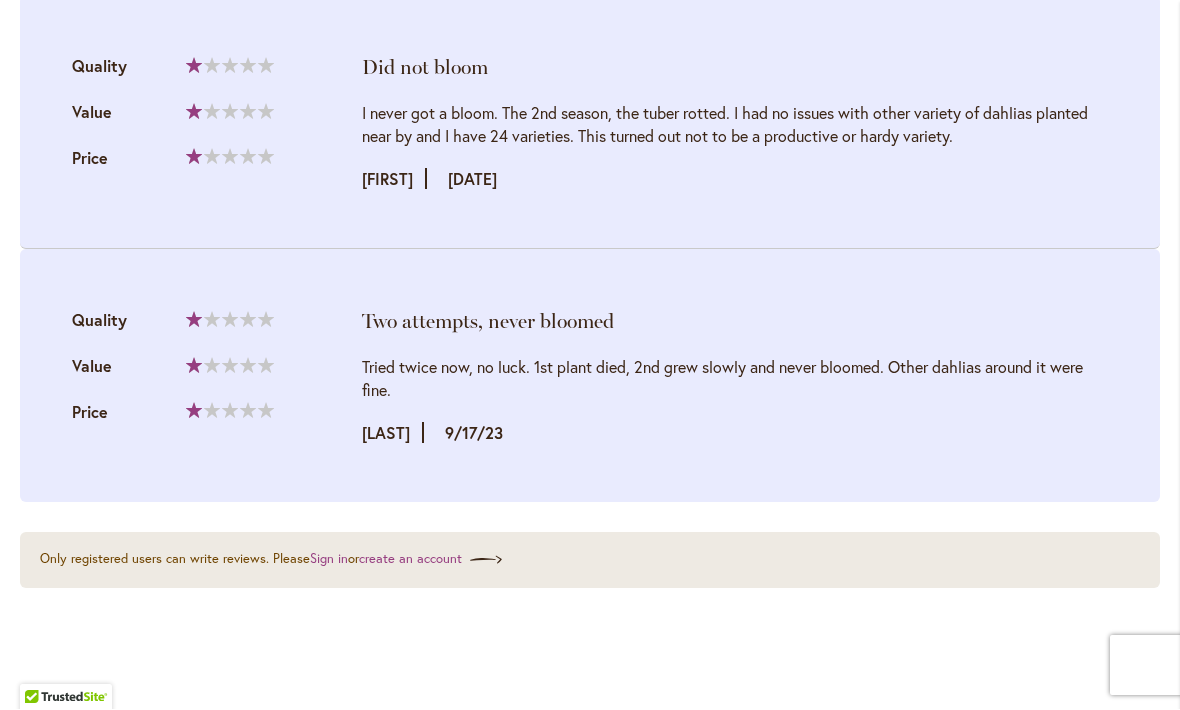 scroll, scrollTop: 2149, scrollLeft: 0, axis: vertical 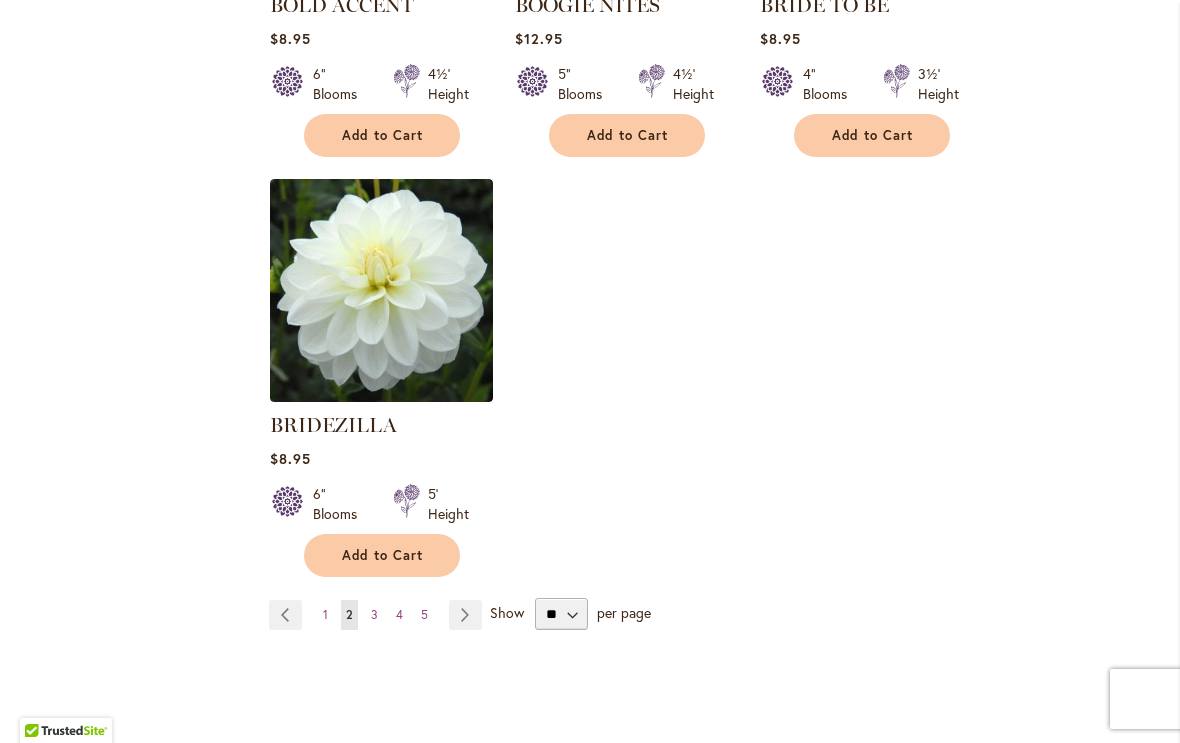 click on "Page
Next" at bounding box center [465, 615] 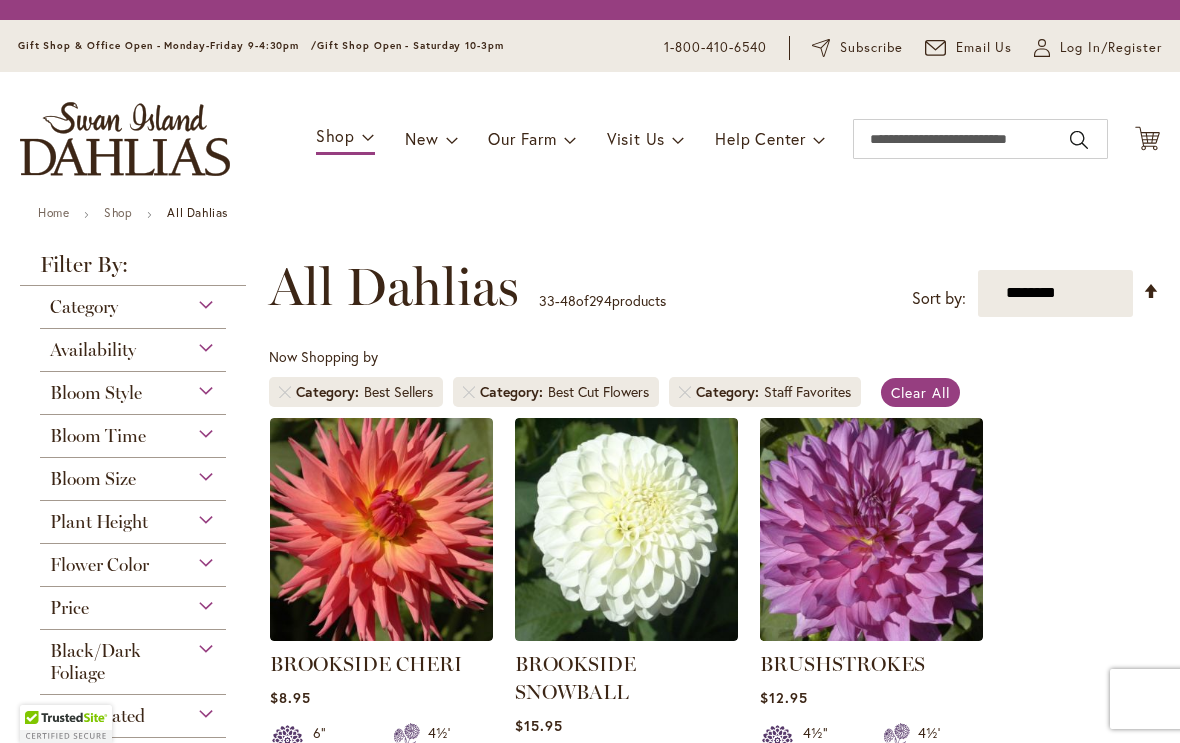 scroll, scrollTop: 0, scrollLeft: 0, axis: both 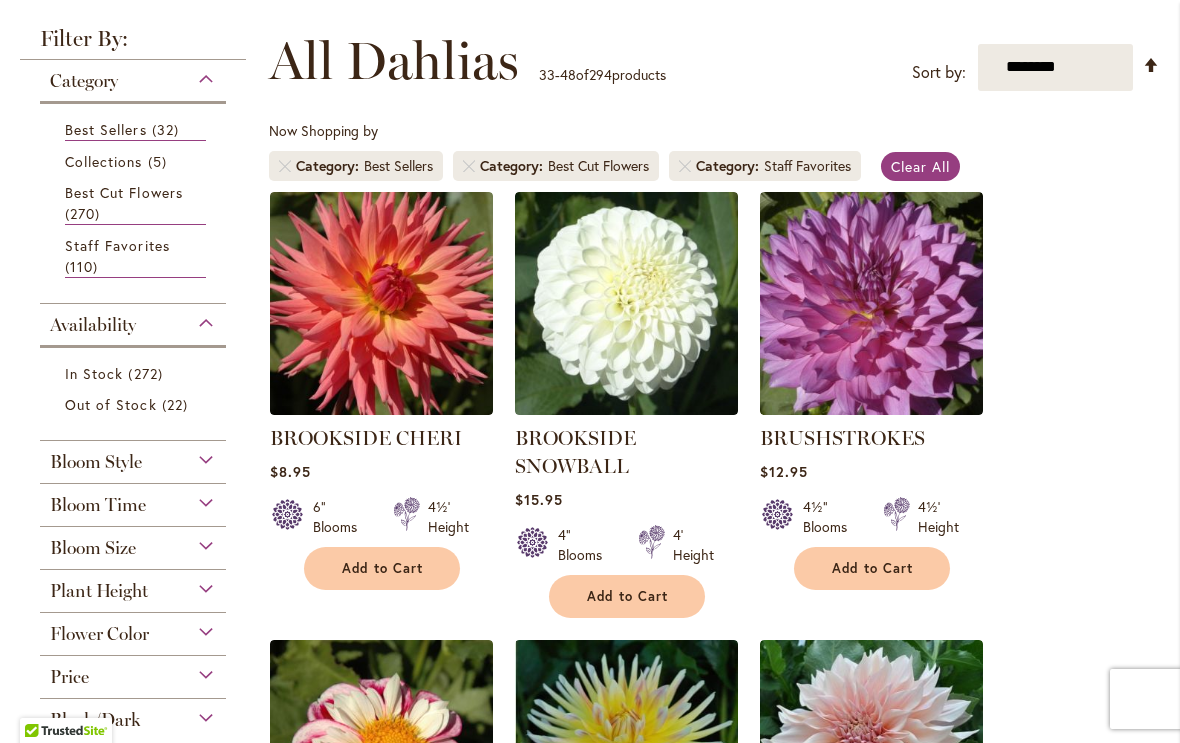 click at bounding box center [871, 303] 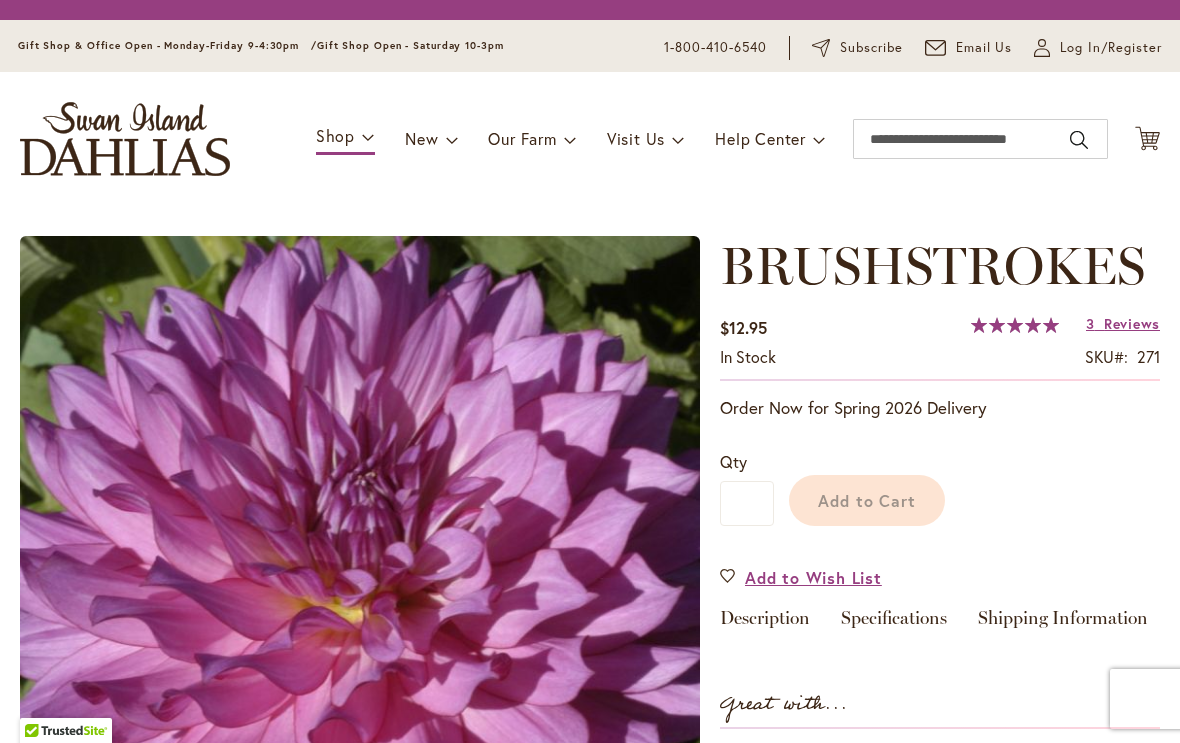 scroll, scrollTop: 0, scrollLeft: 0, axis: both 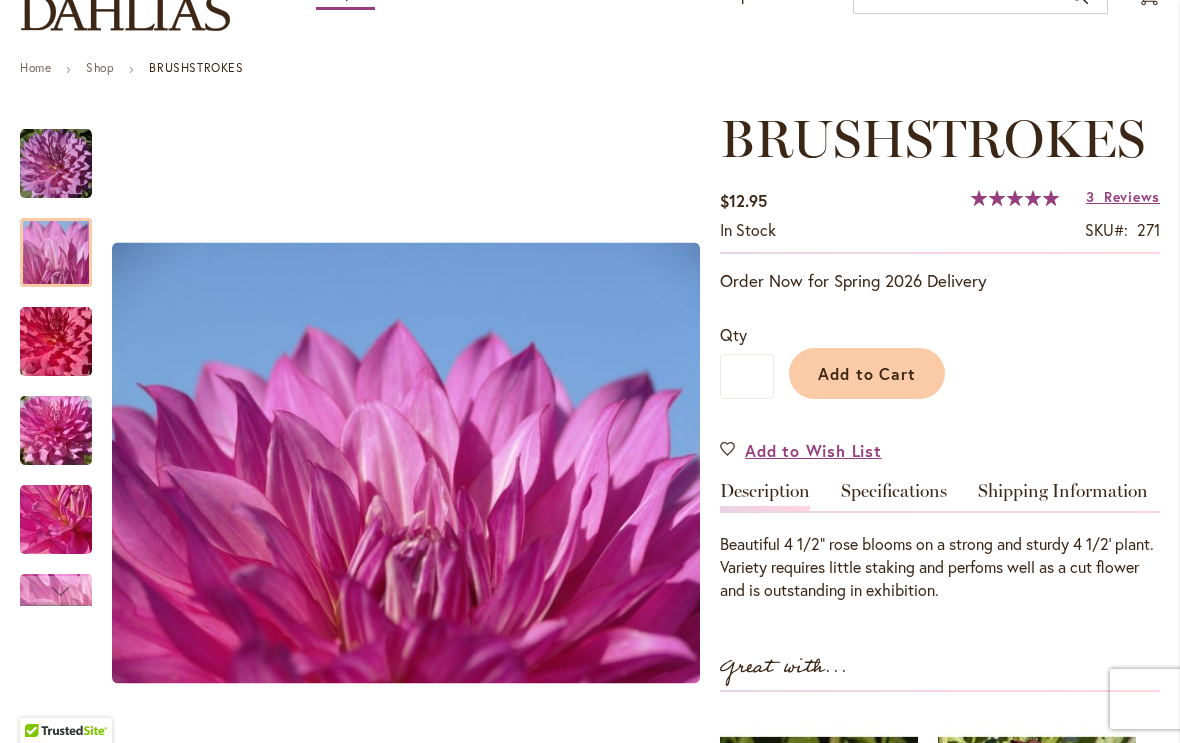 click at bounding box center [56, 252] 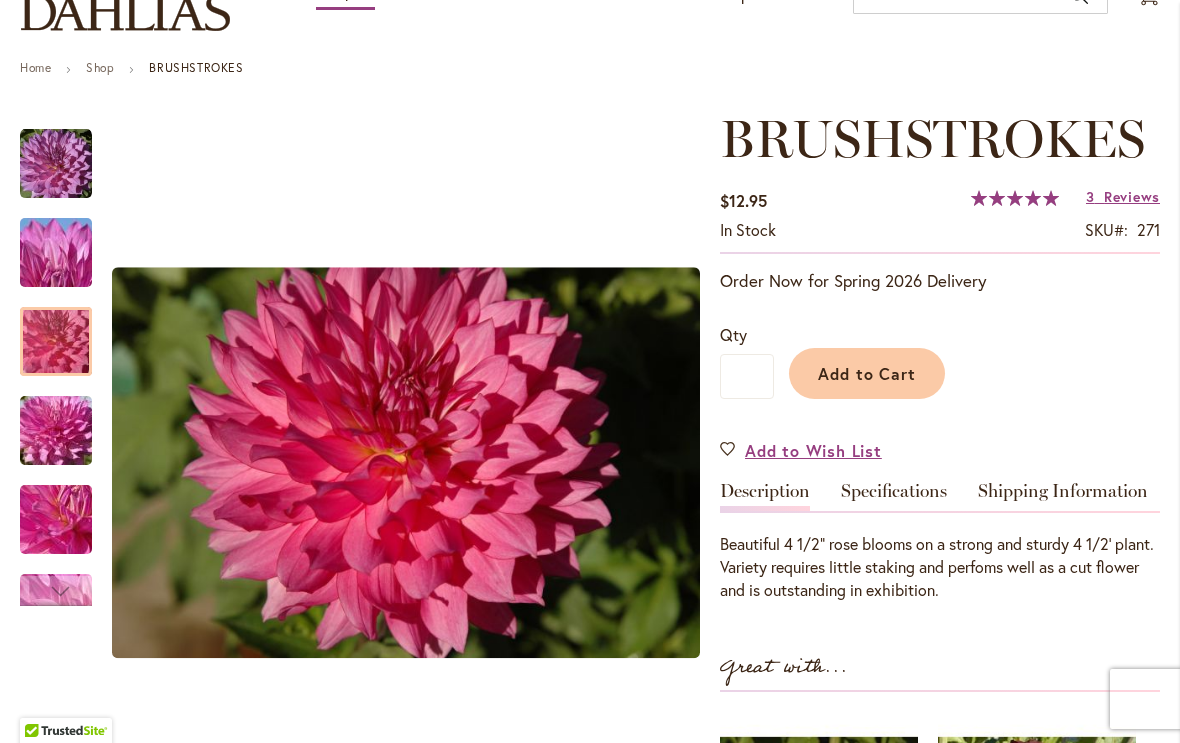 click at bounding box center [56, 342] 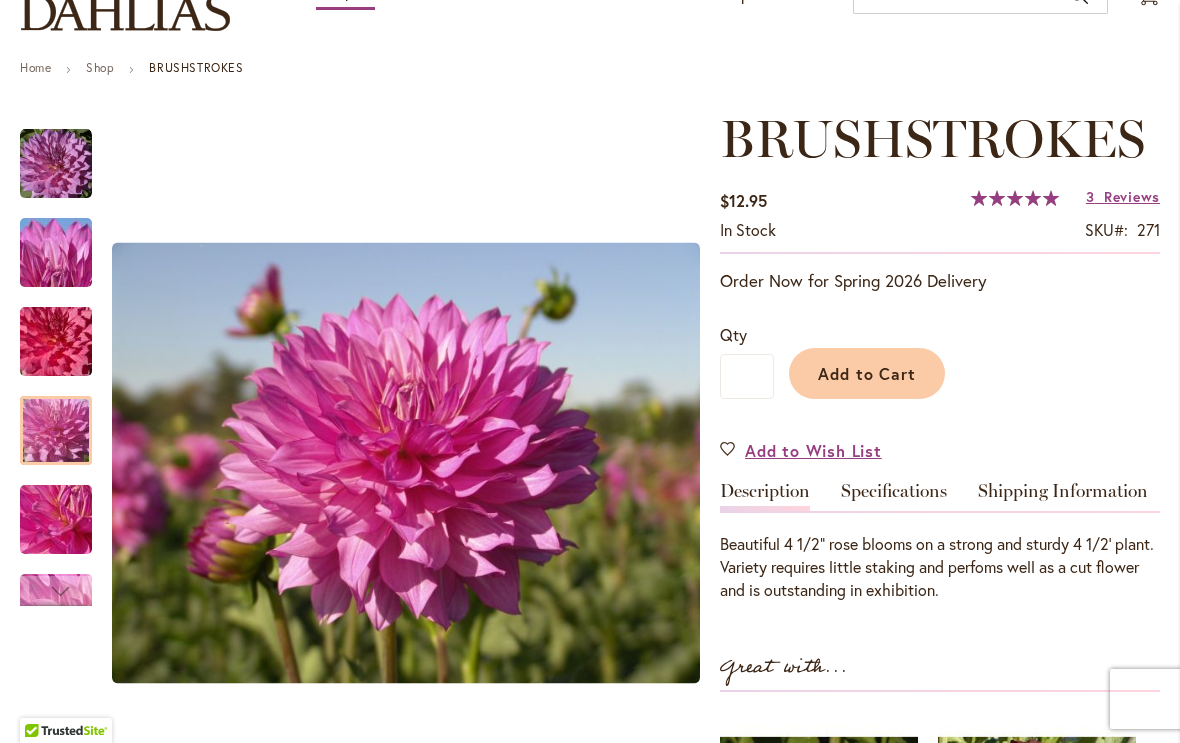 click at bounding box center [56, 431] 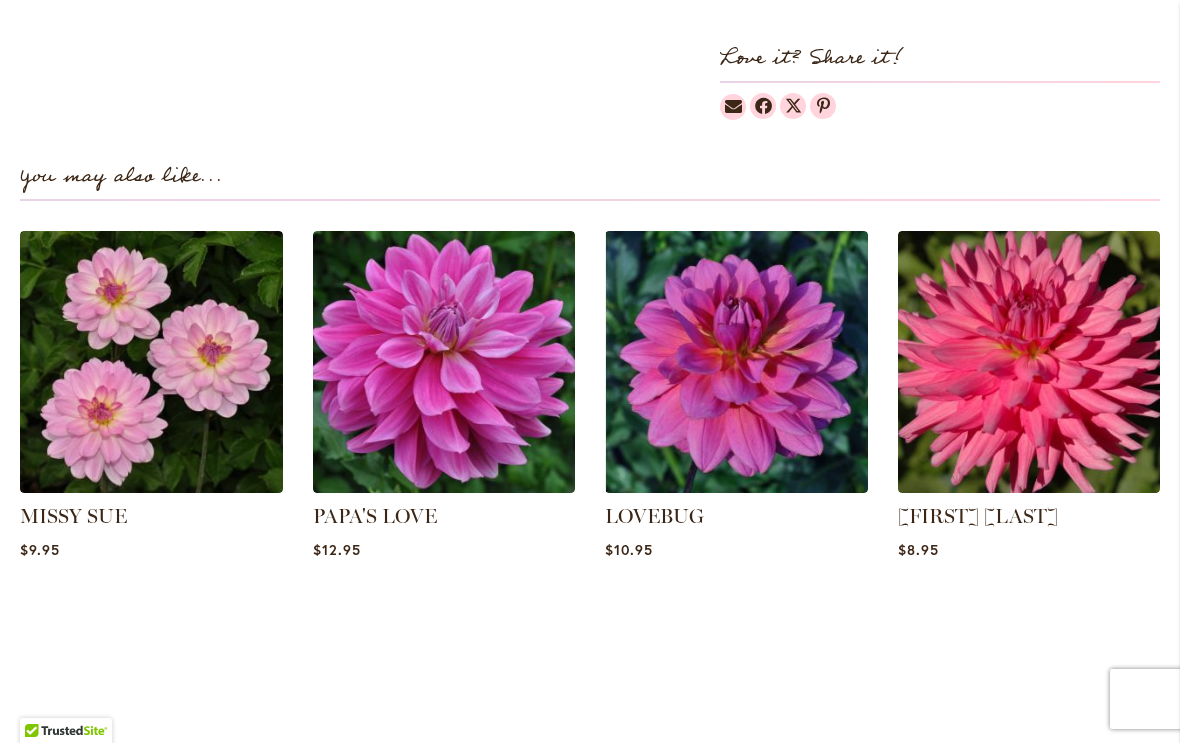 scroll, scrollTop: 1261, scrollLeft: 0, axis: vertical 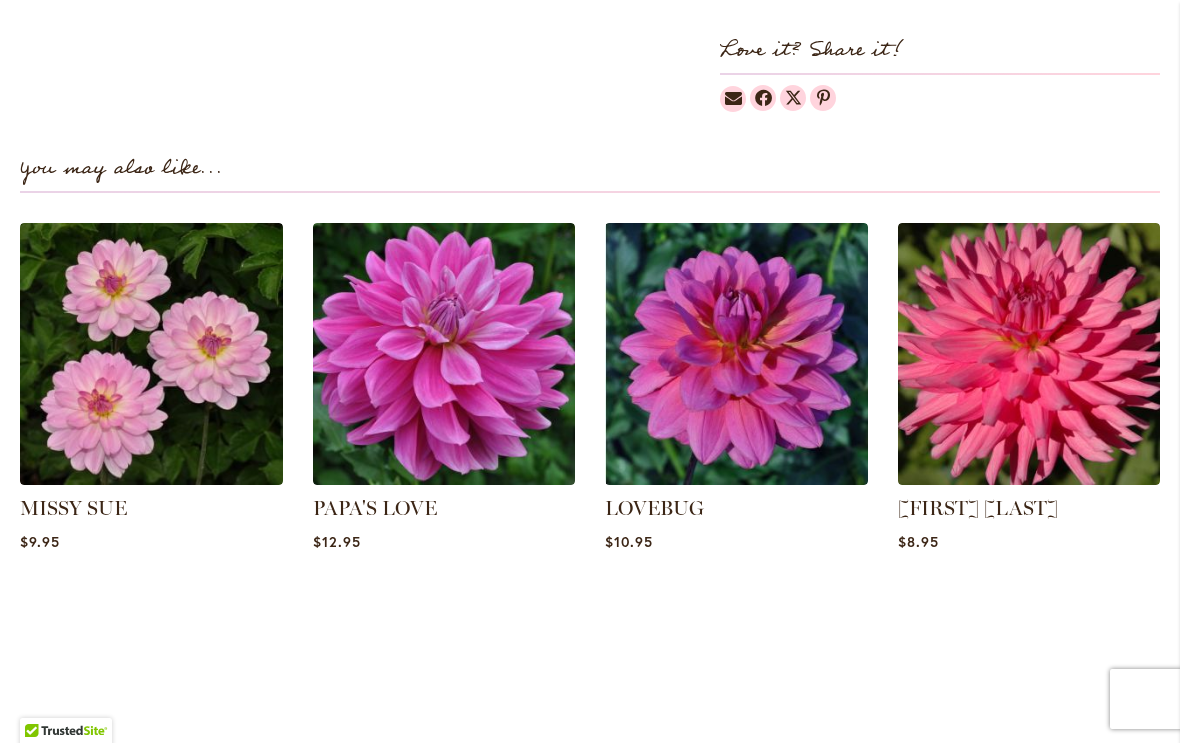click at bounding box center [736, 354] 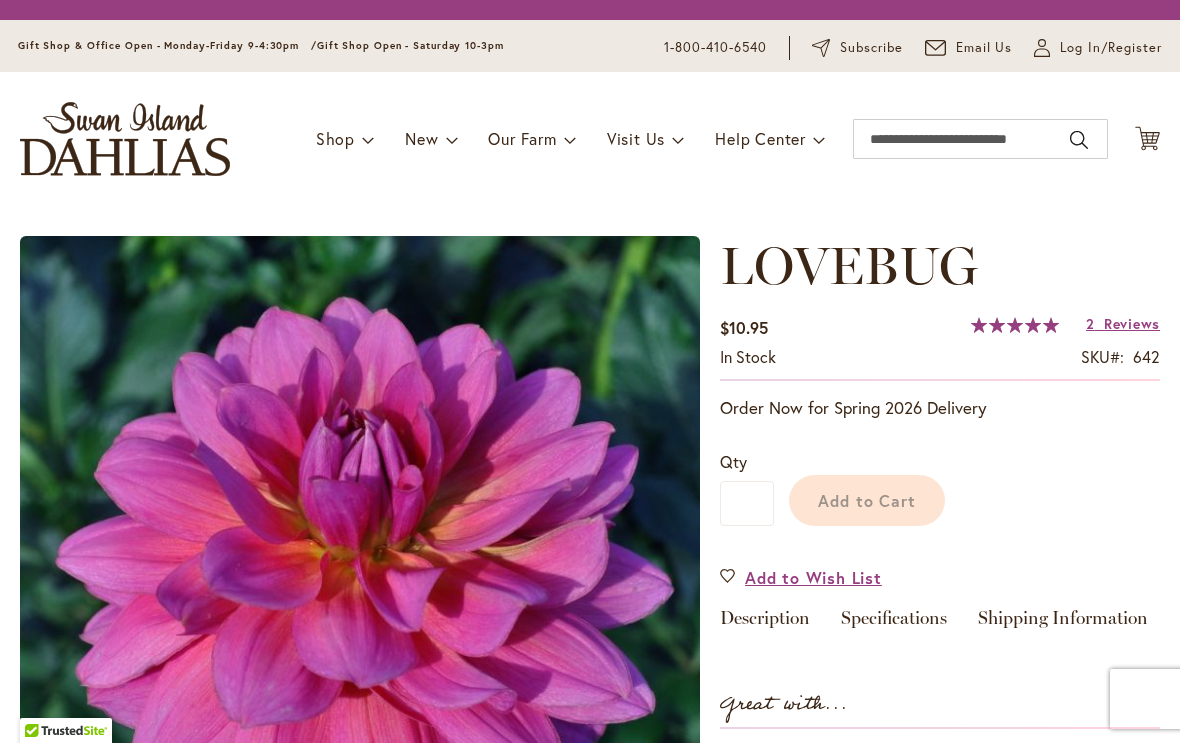 scroll, scrollTop: 0, scrollLeft: 0, axis: both 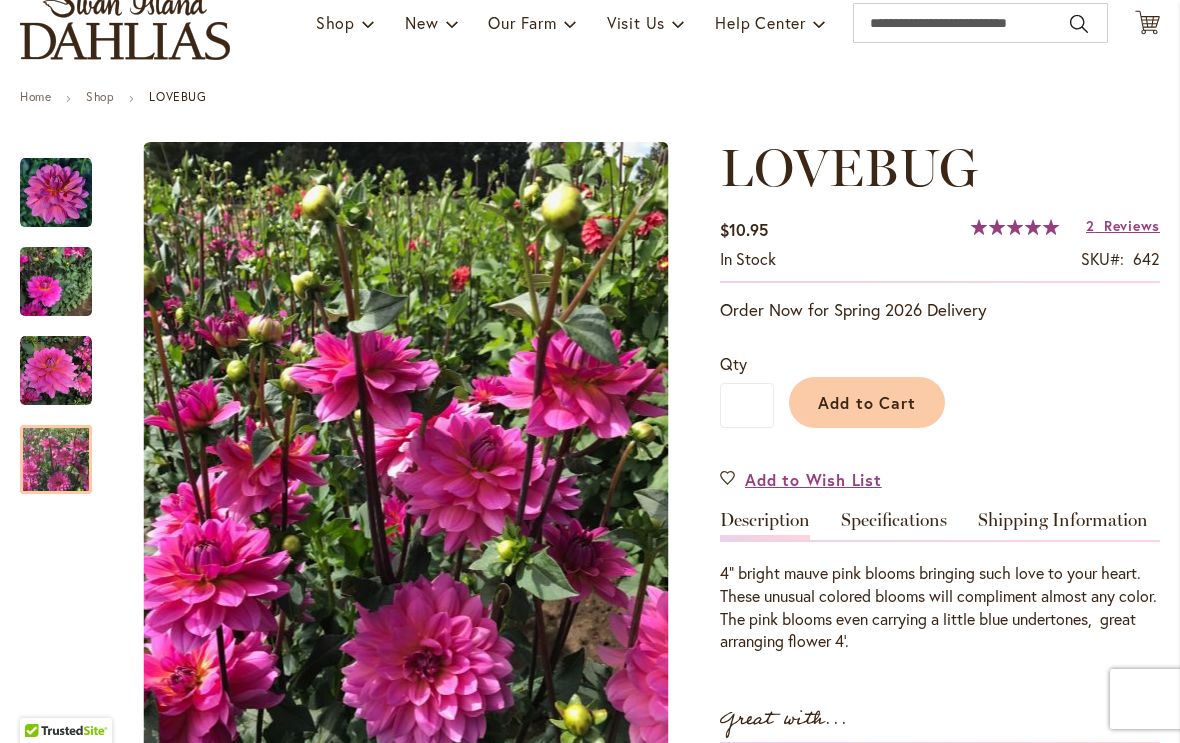 click at bounding box center (56, 460) 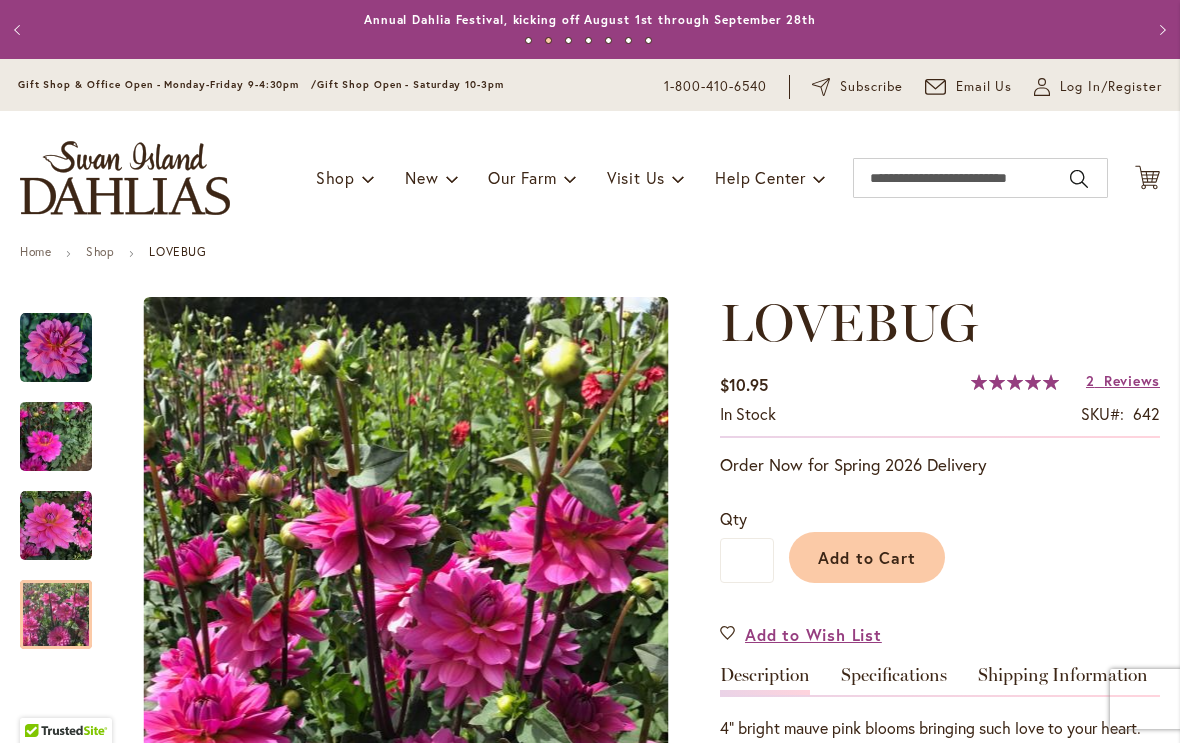 scroll, scrollTop: 0, scrollLeft: 0, axis: both 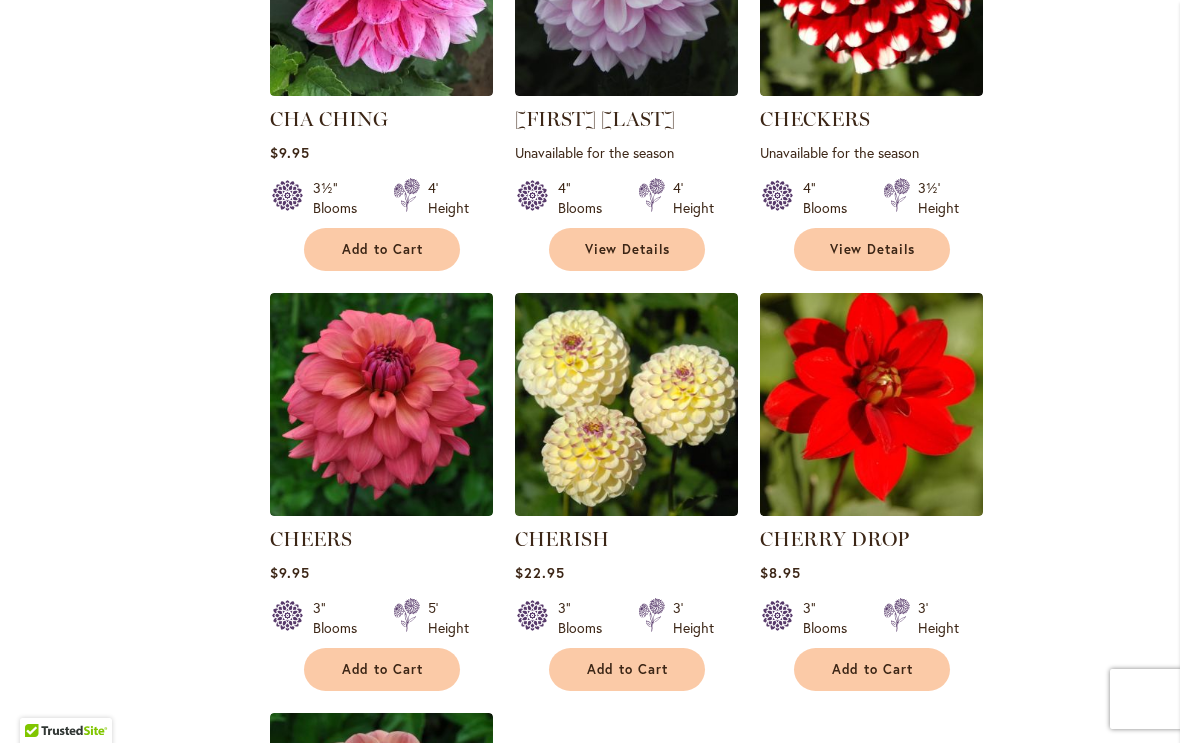 click at bounding box center [381, 404] 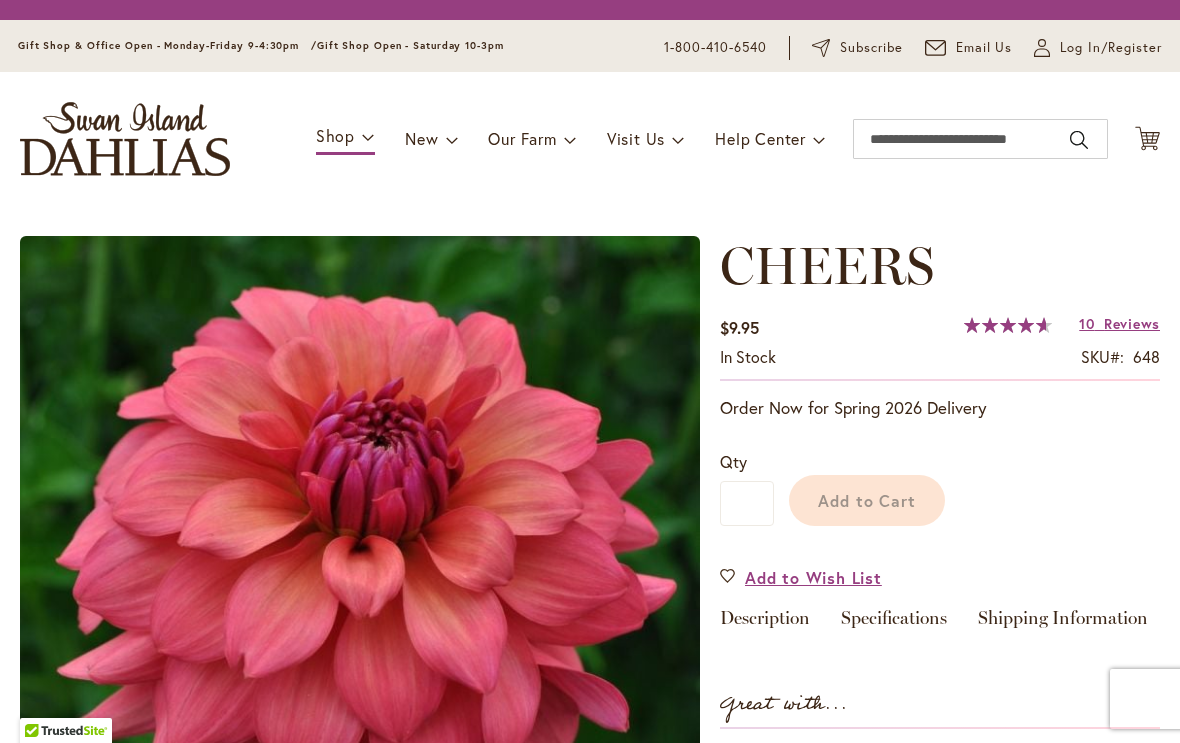 scroll, scrollTop: 0, scrollLeft: 0, axis: both 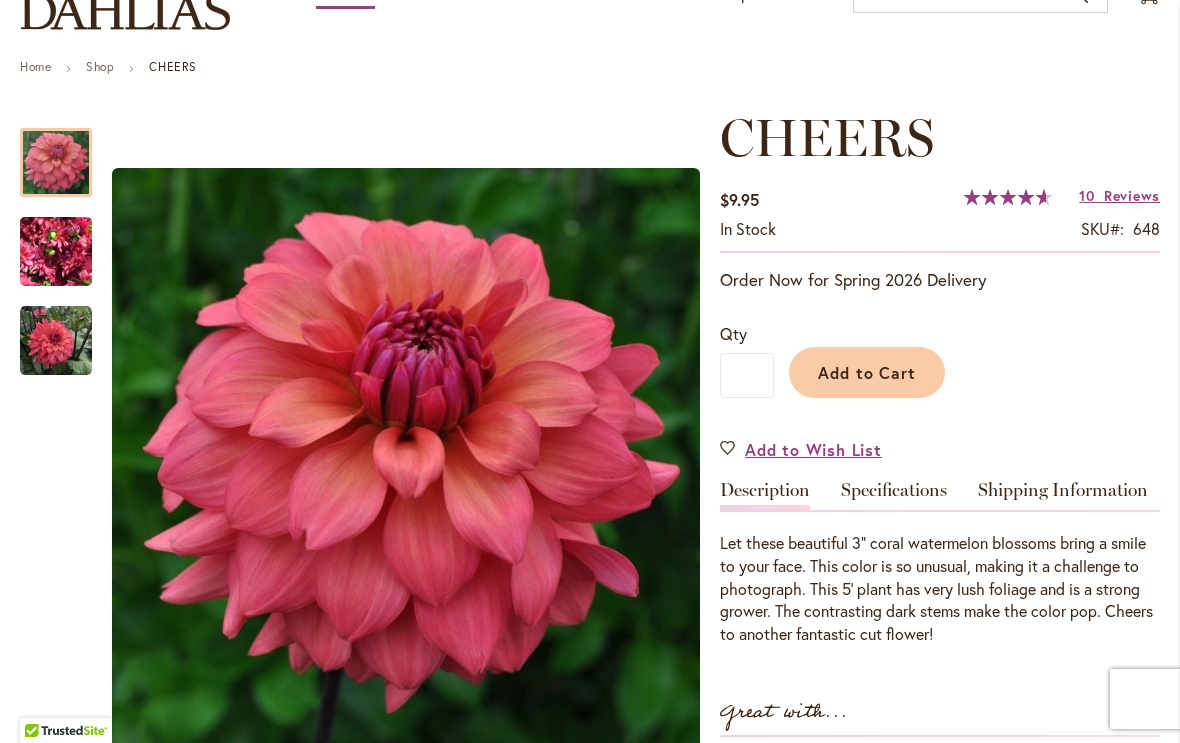 click at bounding box center (56, 341) 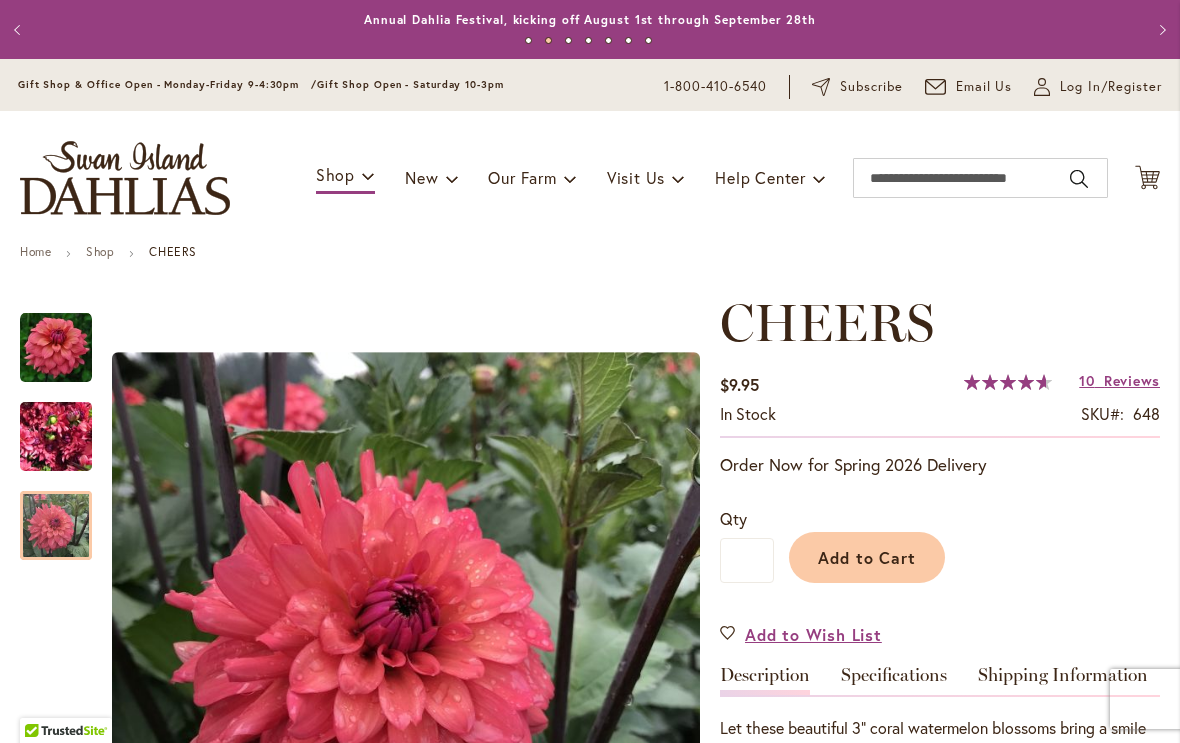 scroll, scrollTop: 0, scrollLeft: 0, axis: both 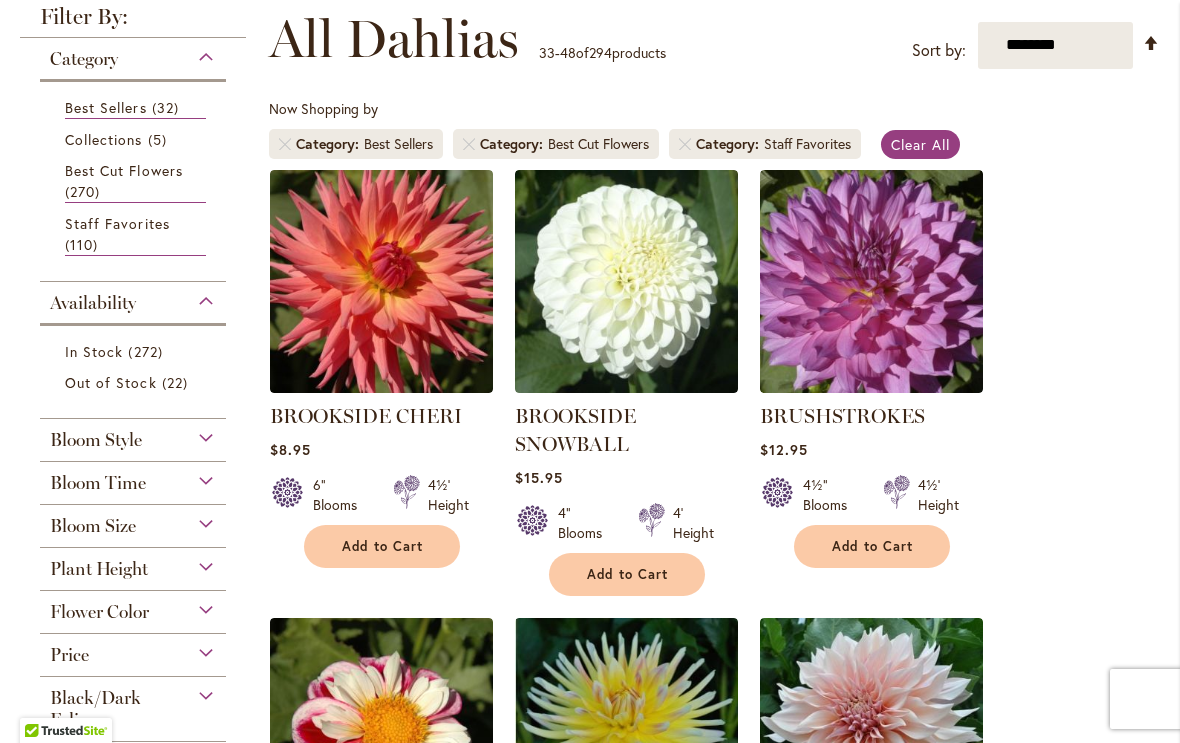 click at bounding box center (381, 281) 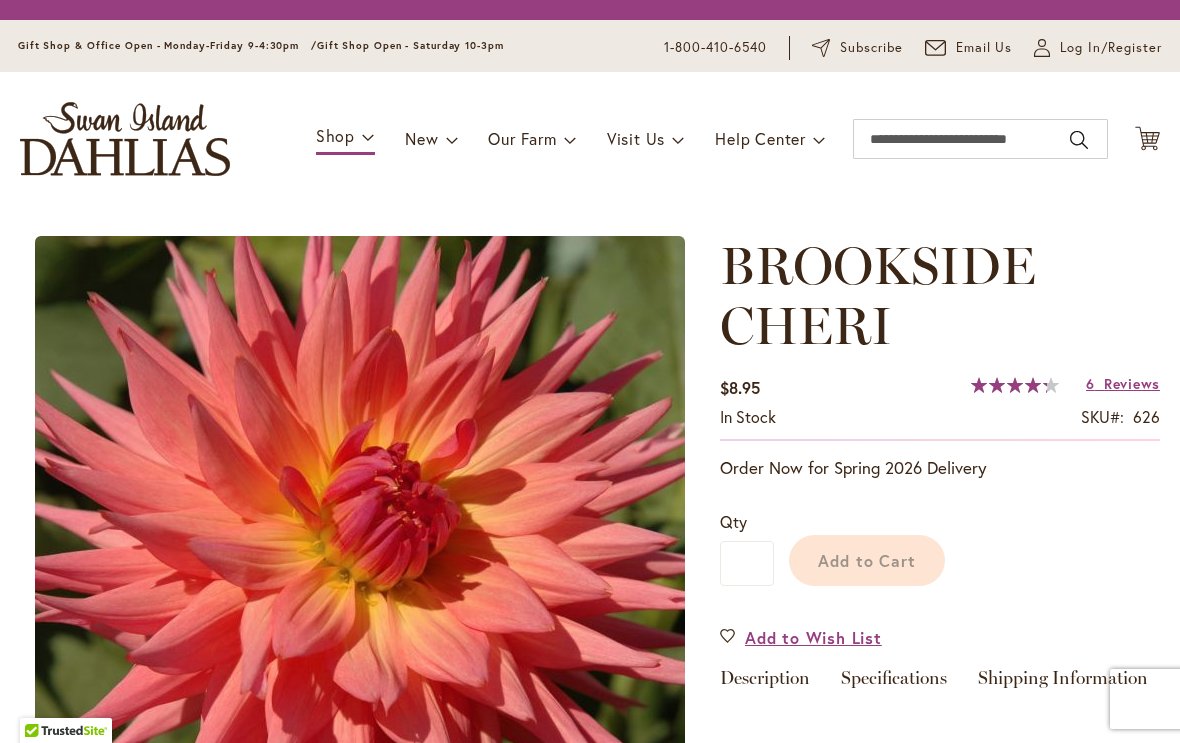 scroll, scrollTop: 0, scrollLeft: 0, axis: both 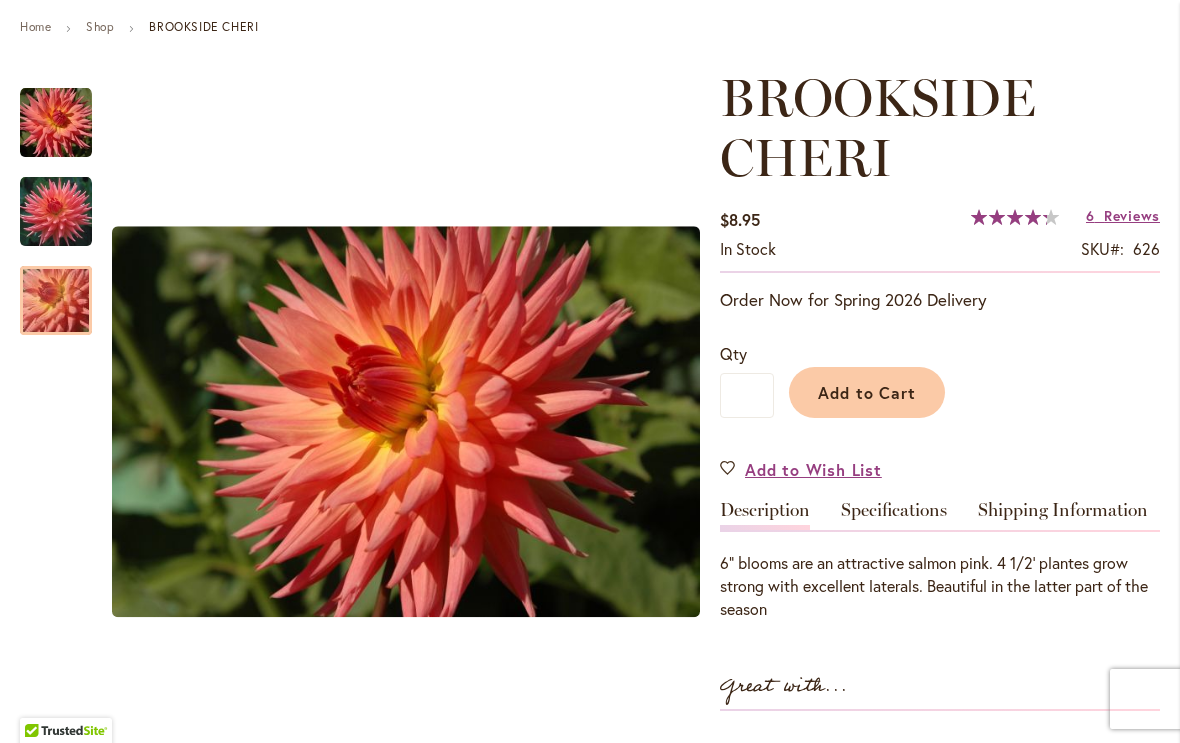 click at bounding box center [56, 301] 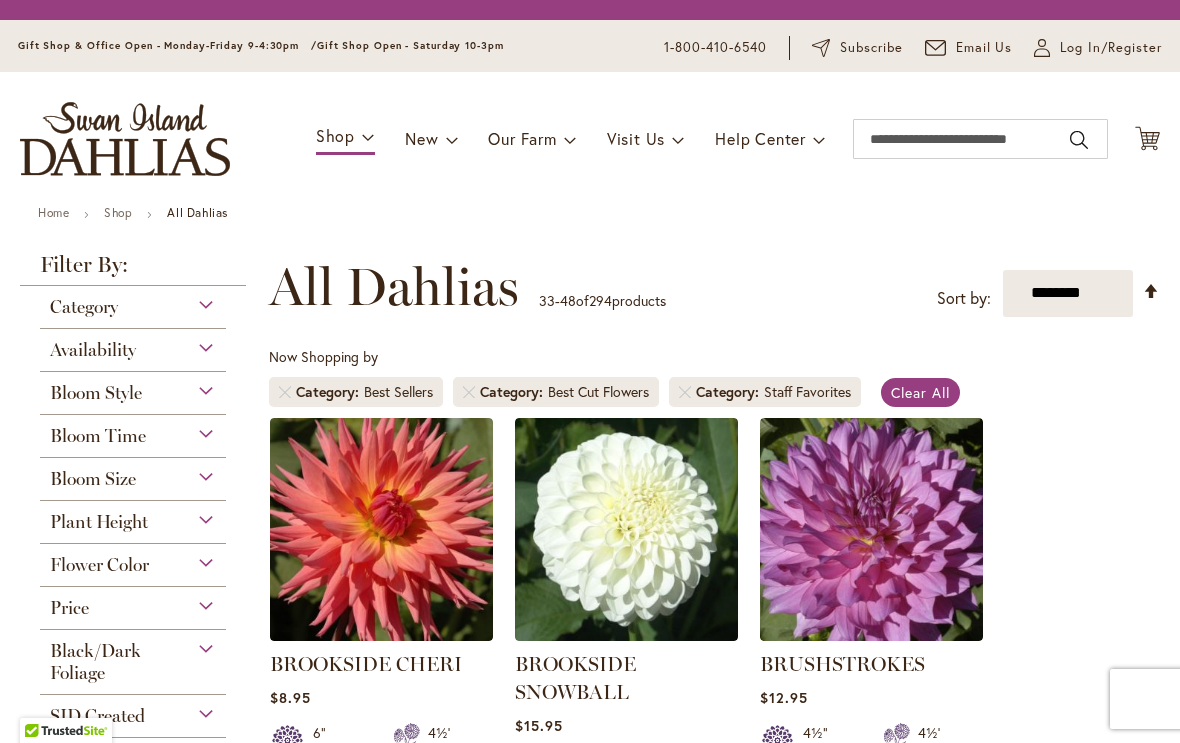 scroll, scrollTop: 0, scrollLeft: 0, axis: both 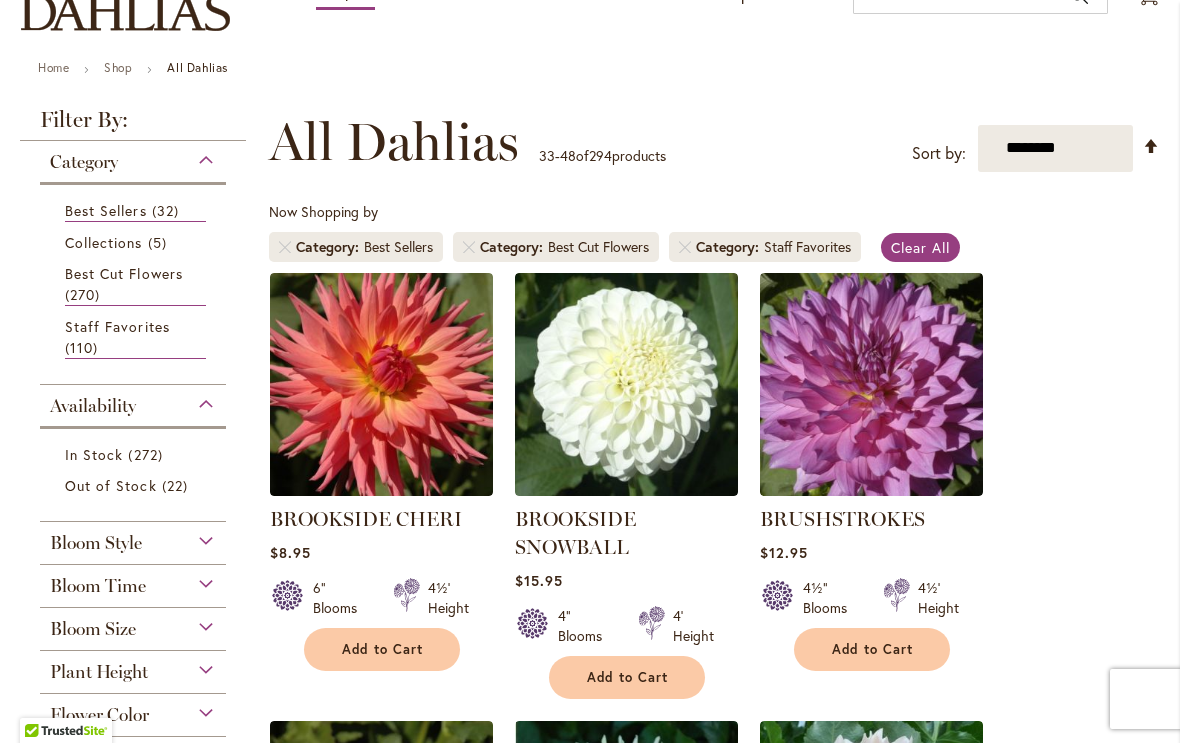 click at bounding box center [626, 384] 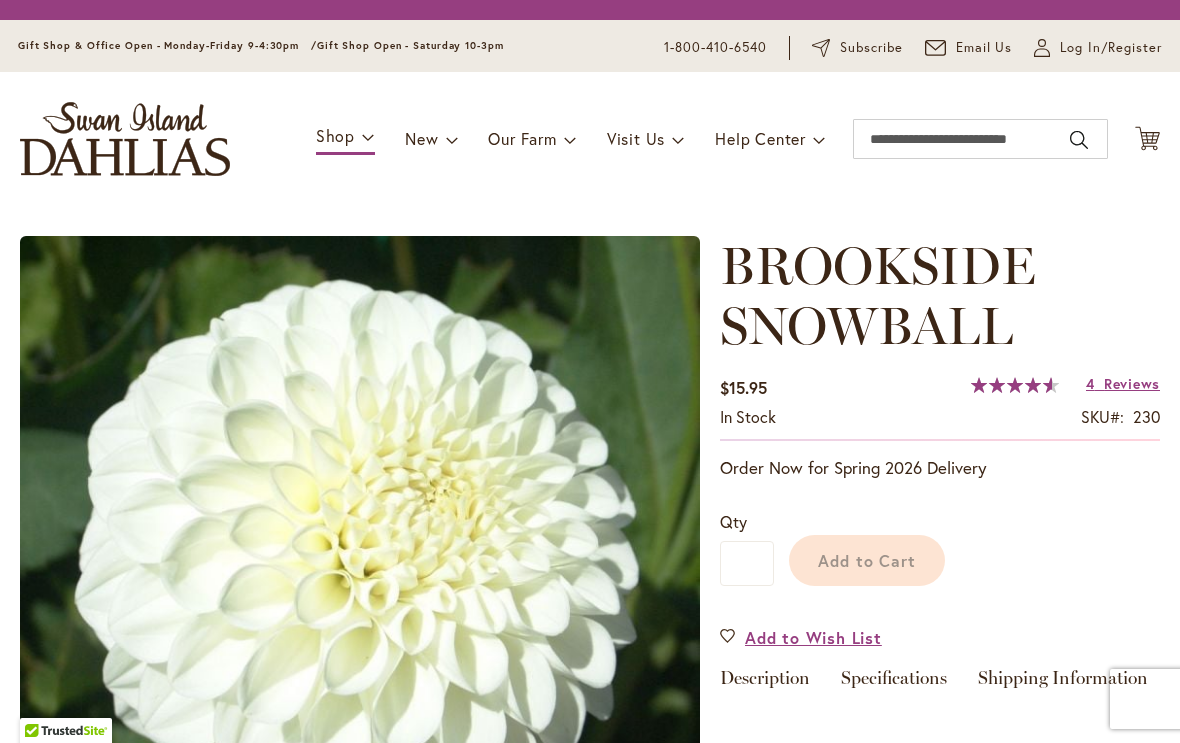 scroll, scrollTop: 0, scrollLeft: 0, axis: both 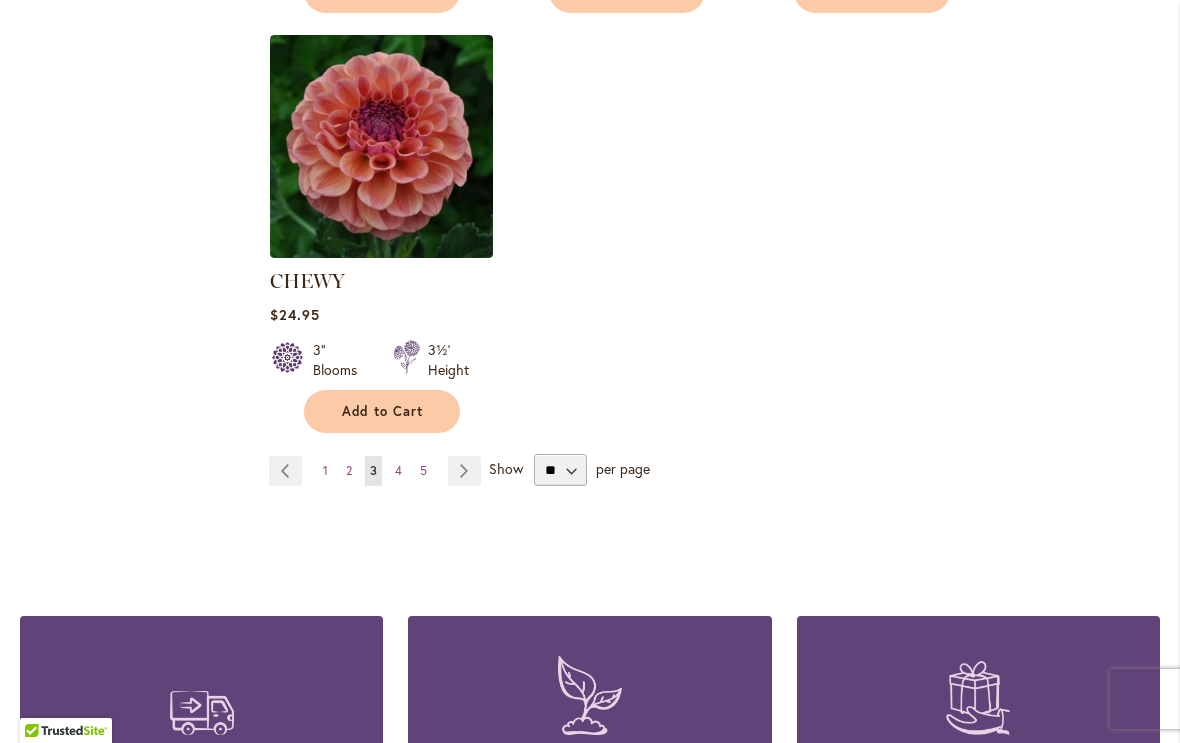 click on "Page
Next" at bounding box center [464, 471] 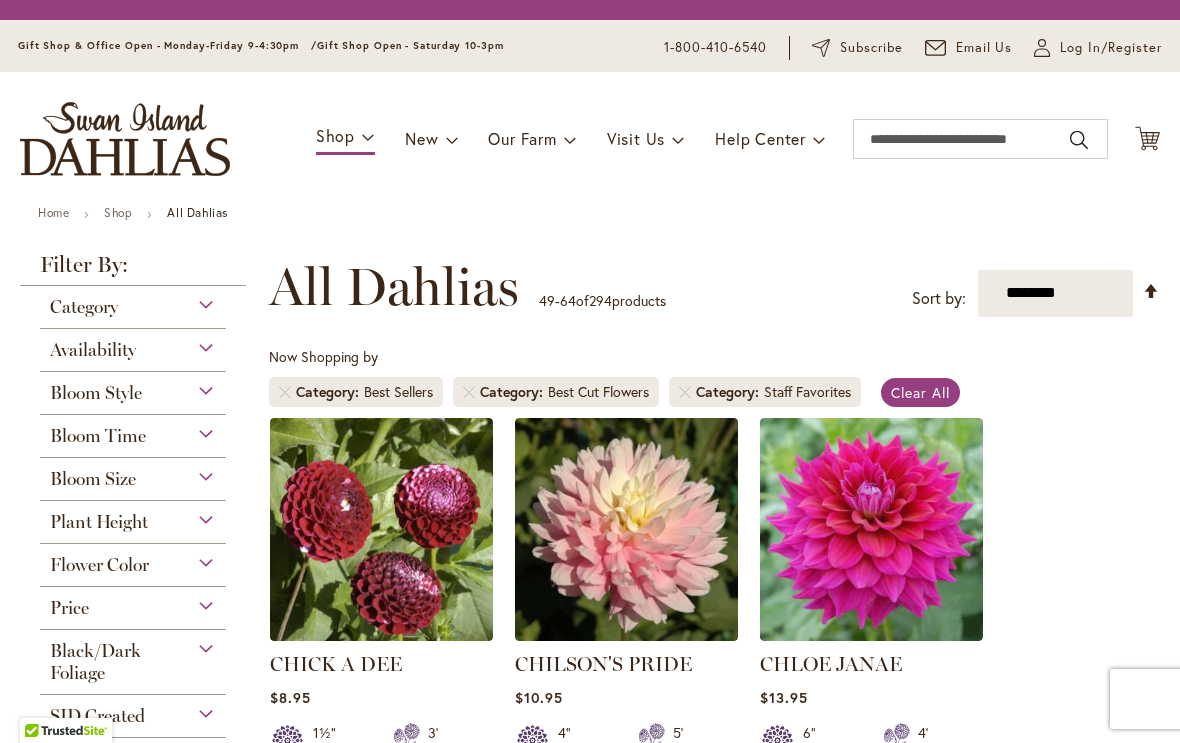 scroll, scrollTop: 0, scrollLeft: 0, axis: both 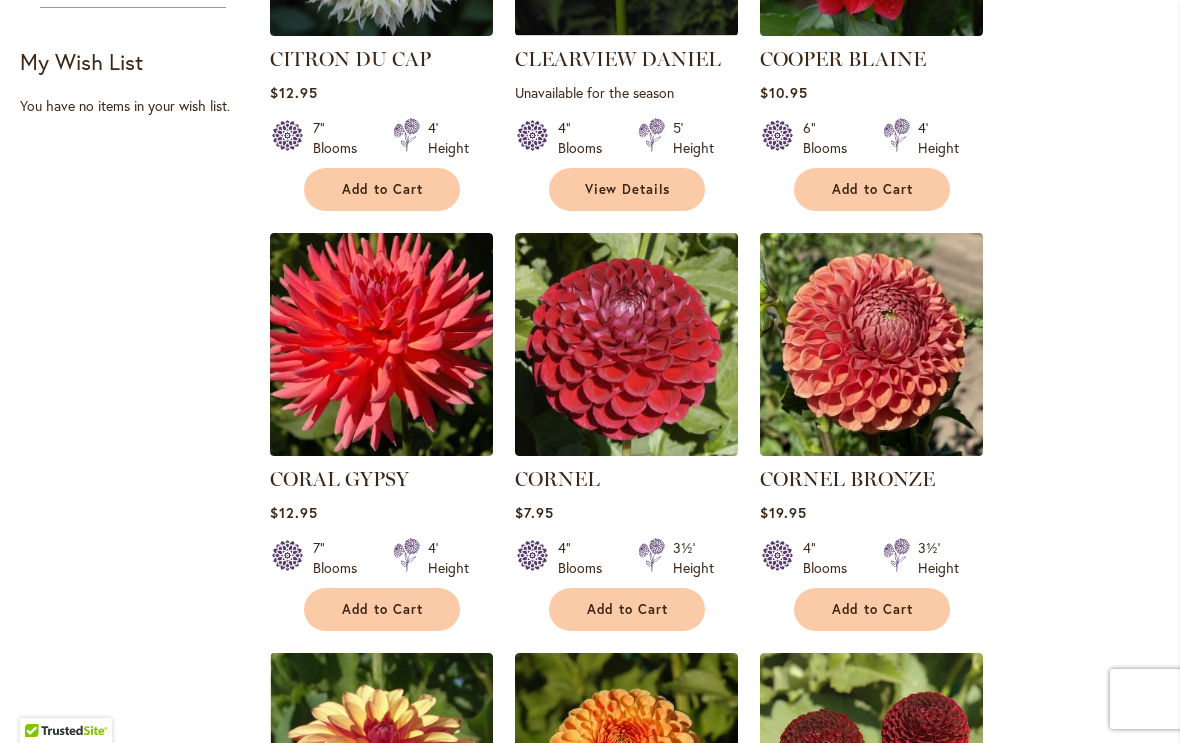 click at bounding box center [871, 344] 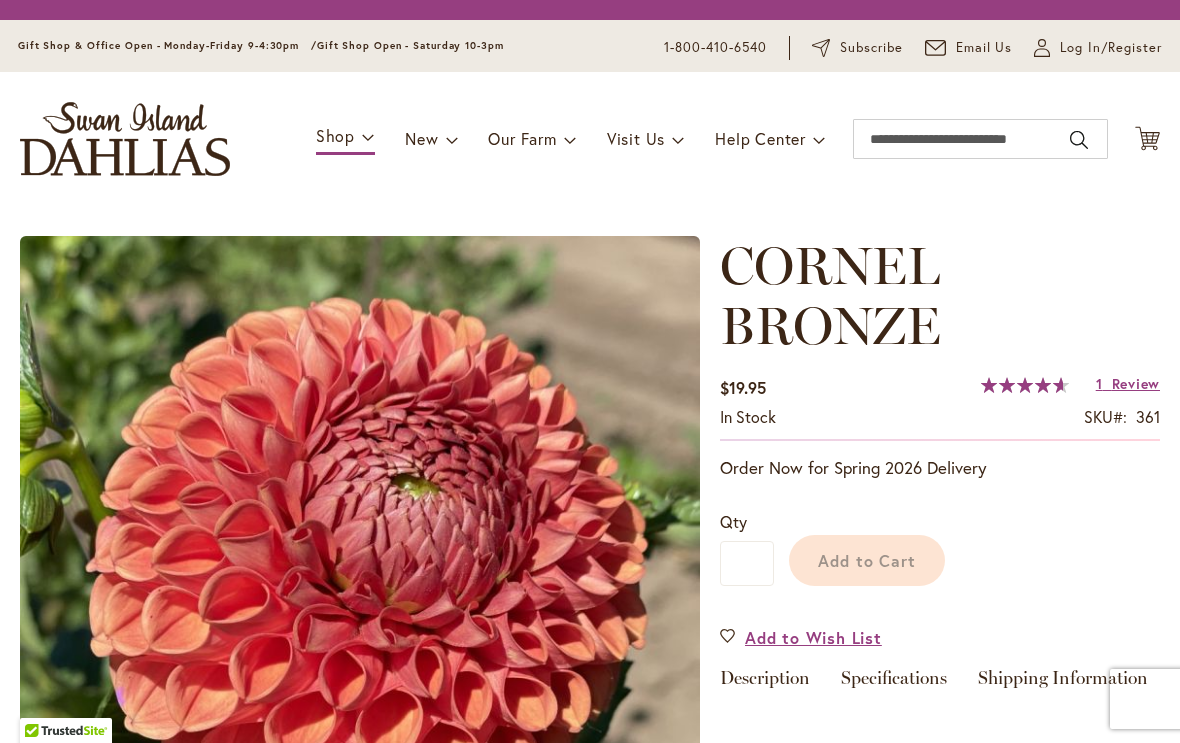 scroll, scrollTop: 0, scrollLeft: 0, axis: both 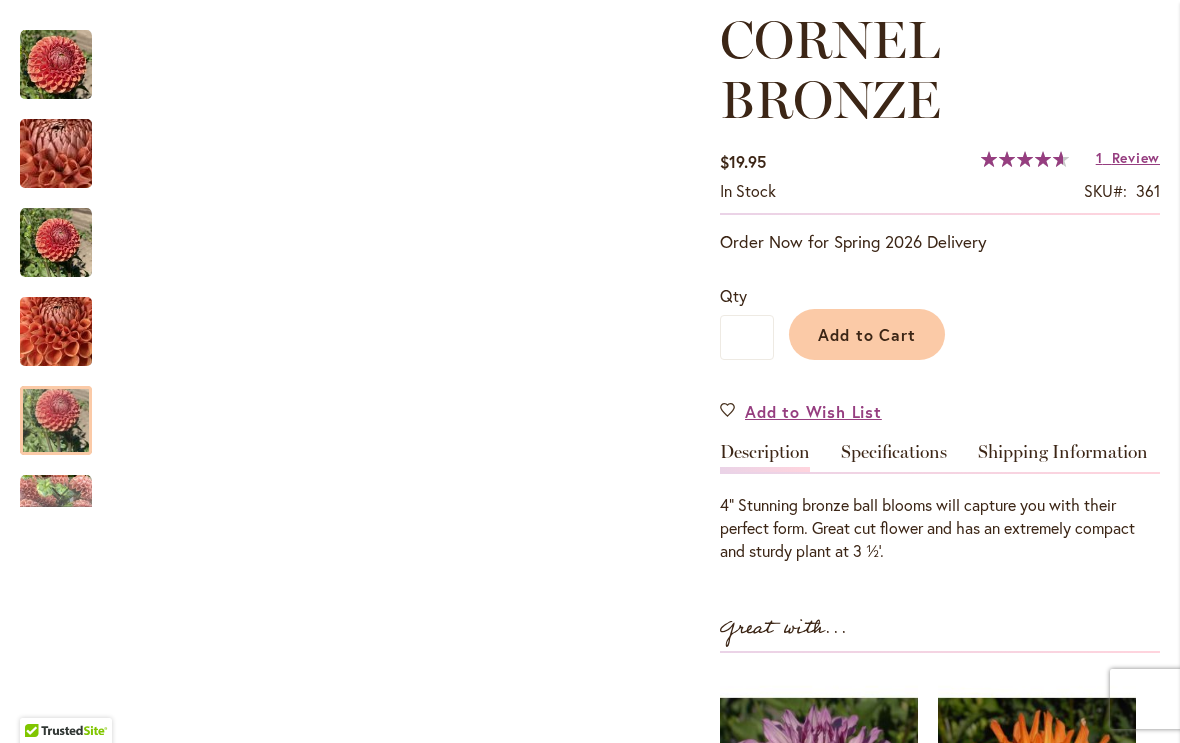 click at bounding box center [56, 421] 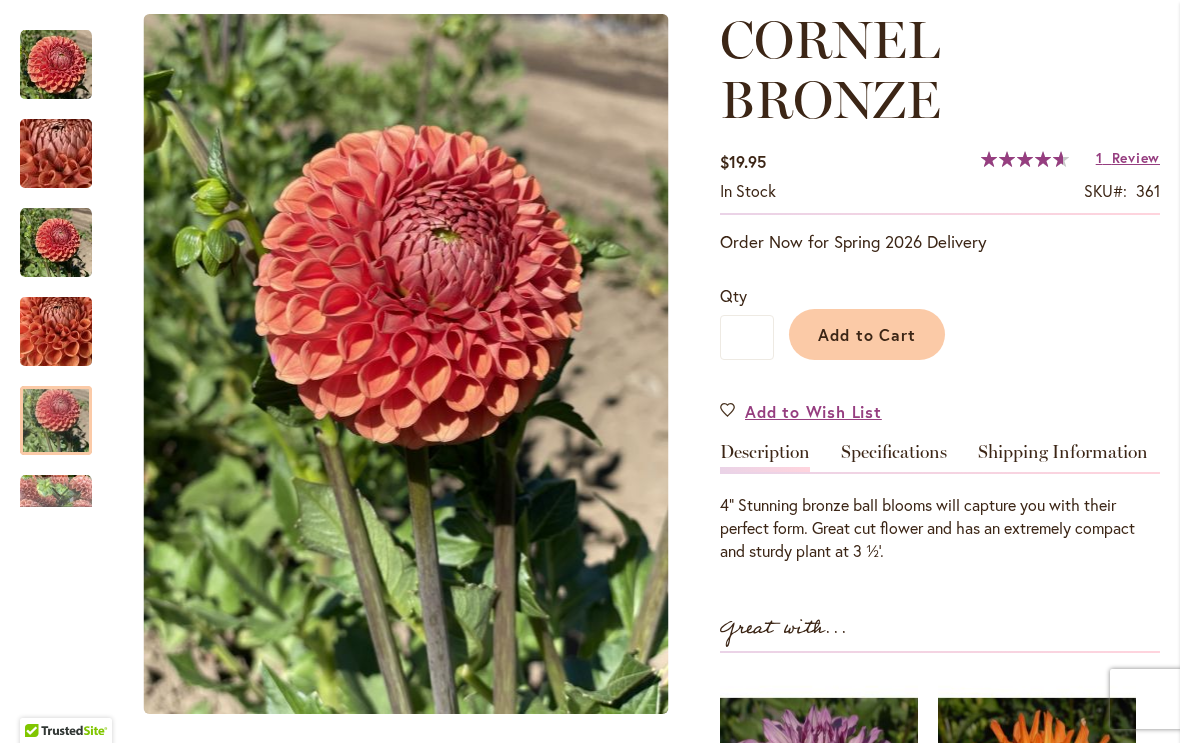 click at bounding box center (56, 492) 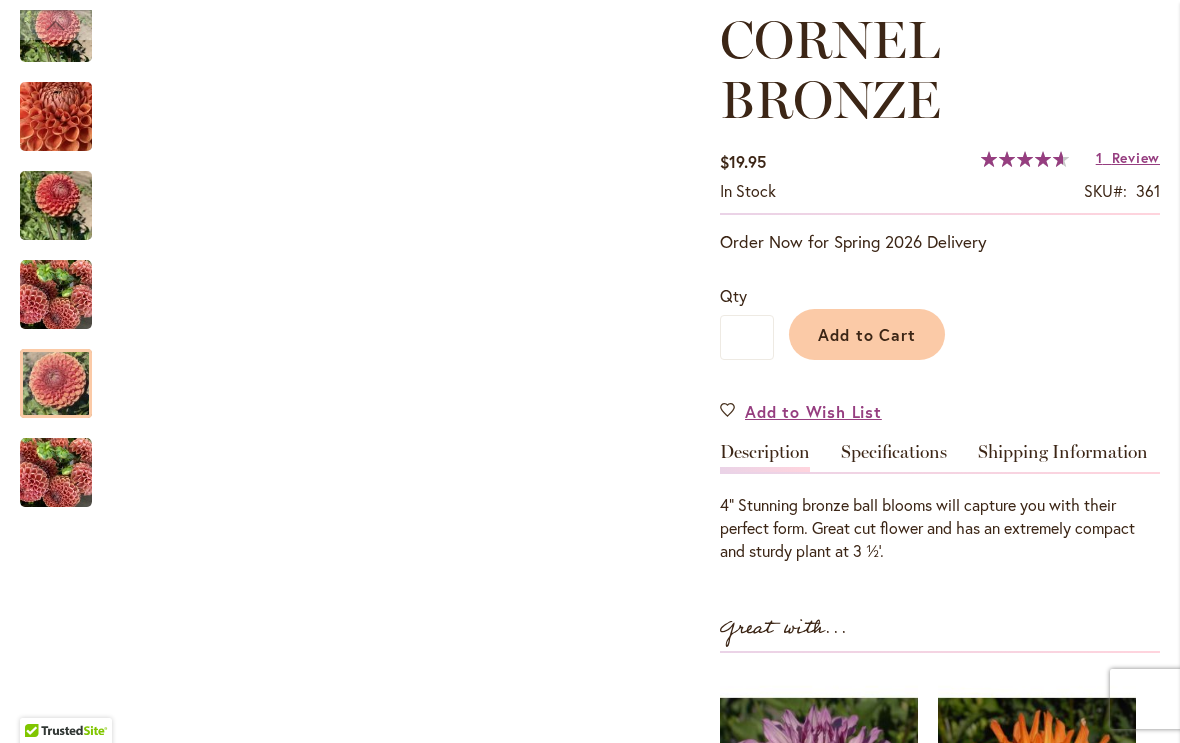click at bounding box center [56, 384] 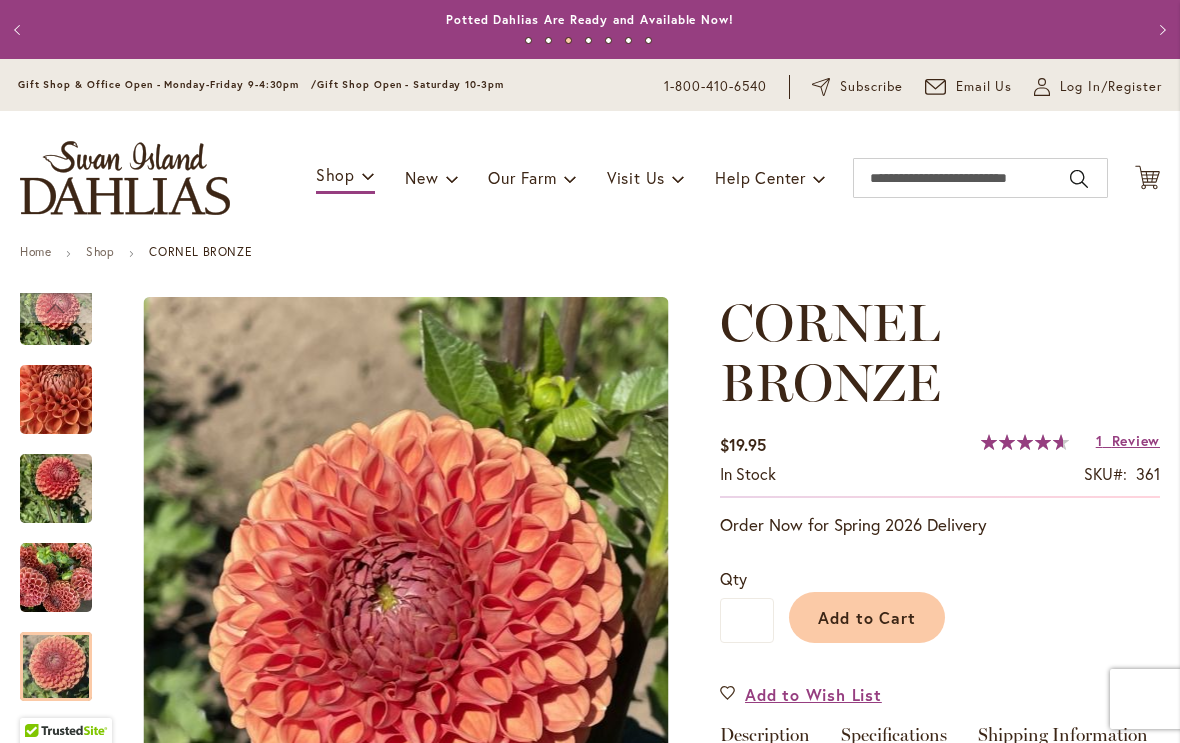 scroll, scrollTop: 0, scrollLeft: 0, axis: both 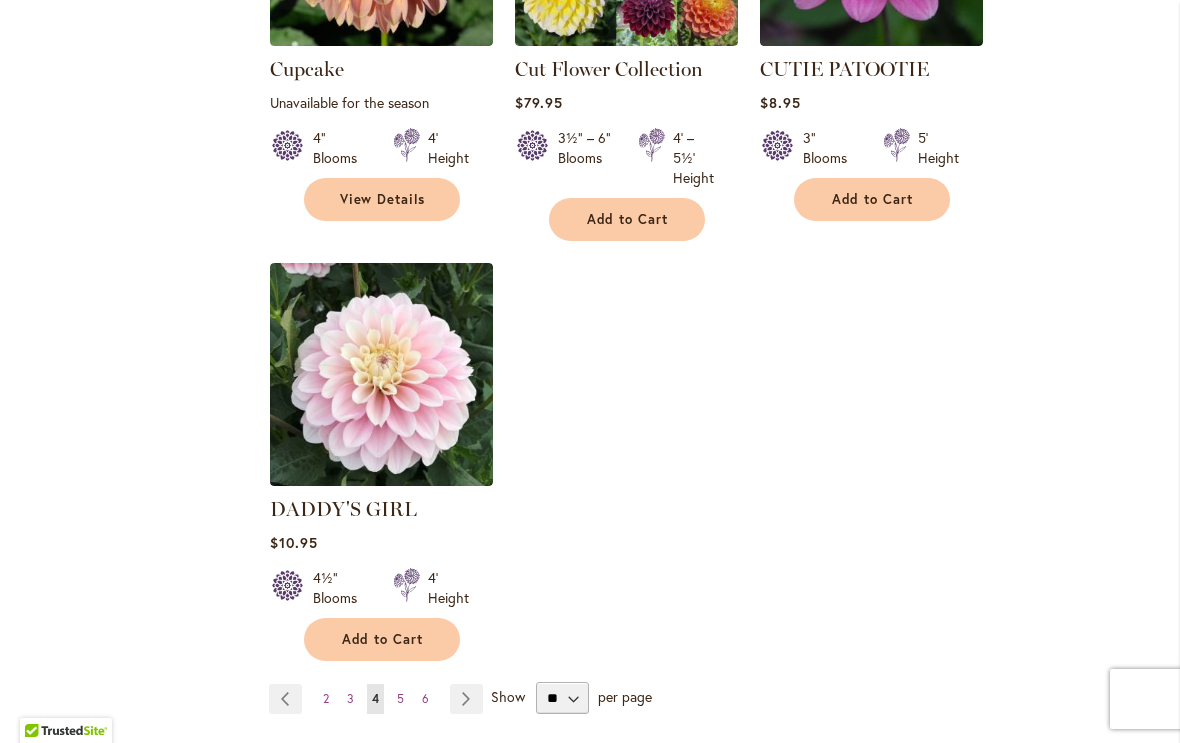 click on "Page
5" at bounding box center (400, 699) 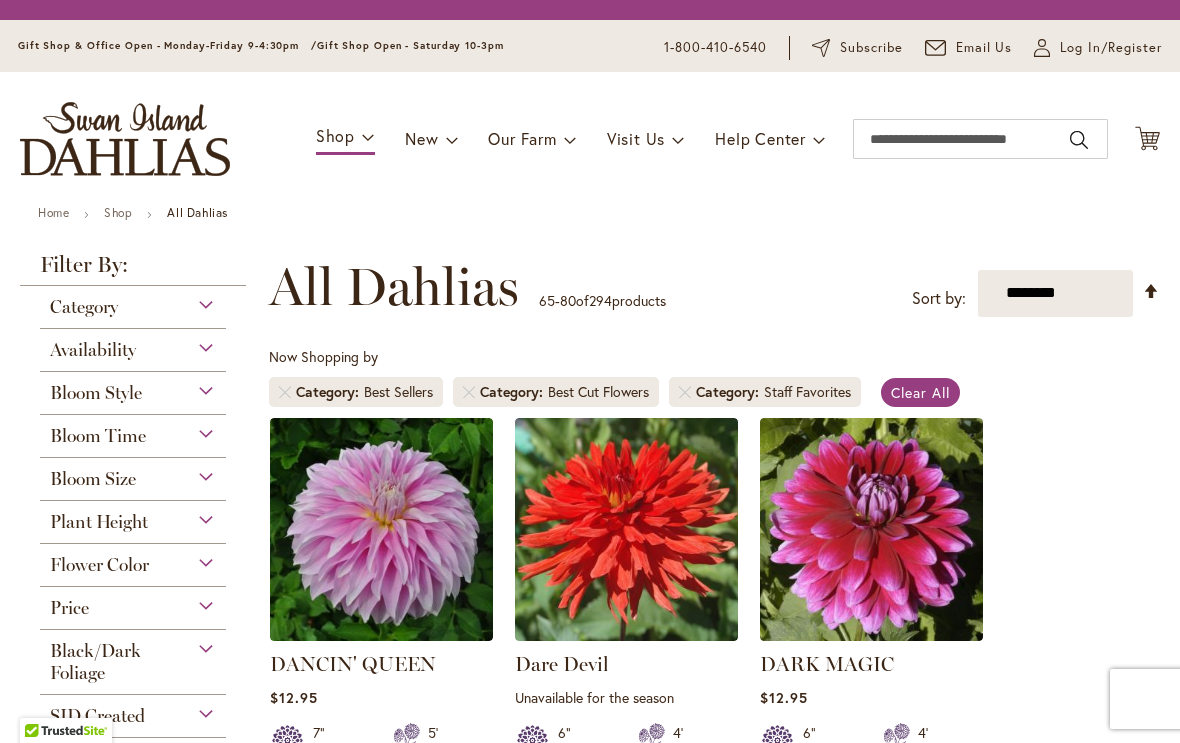 scroll, scrollTop: 0, scrollLeft: 0, axis: both 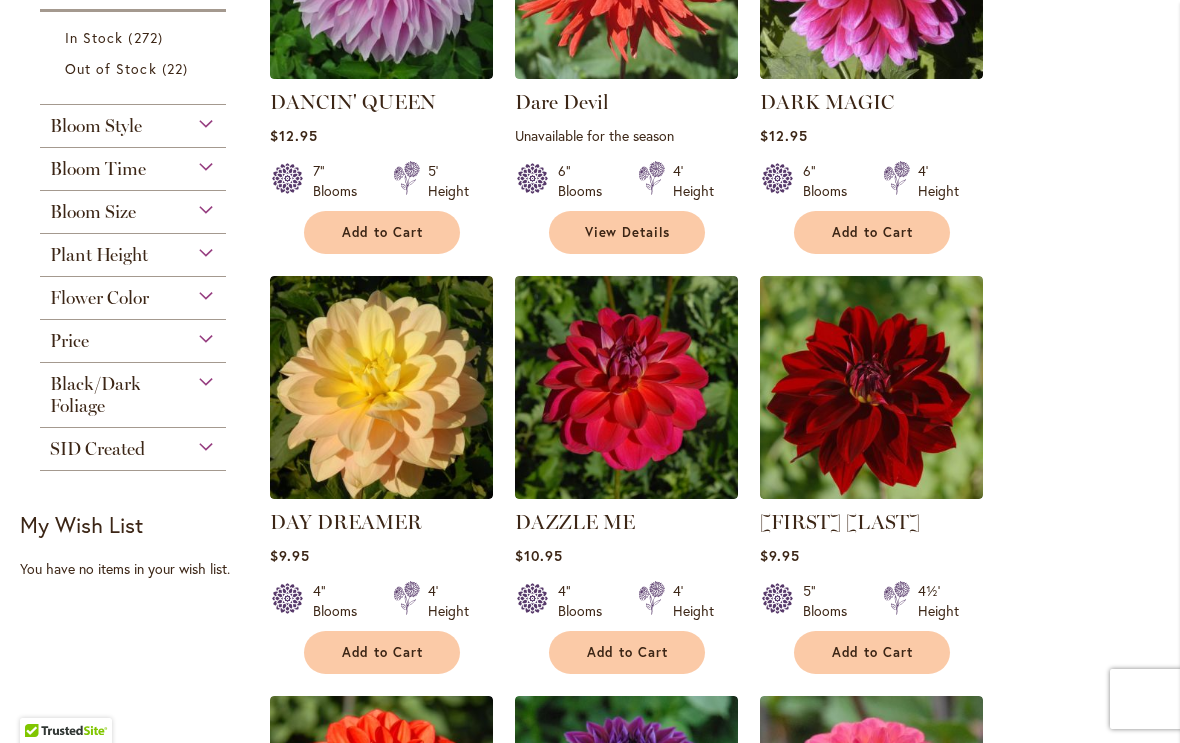 click at bounding box center [381, 387] 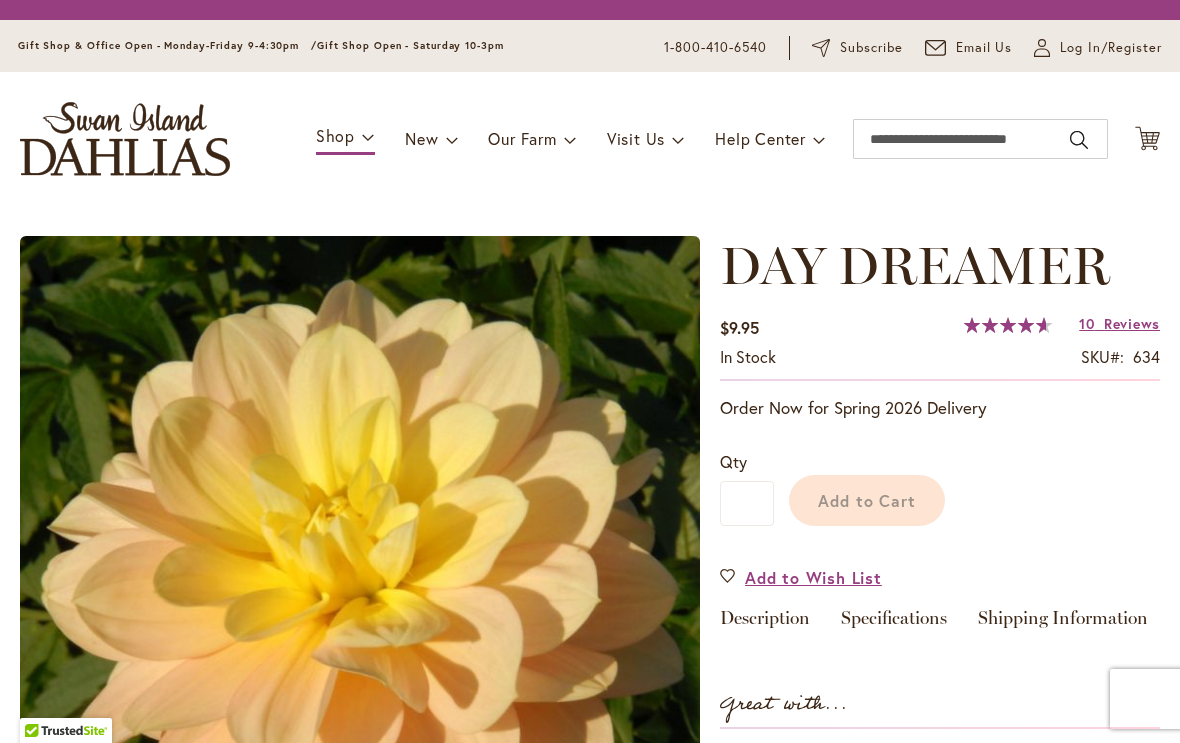 scroll, scrollTop: 0, scrollLeft: 0, axis: both 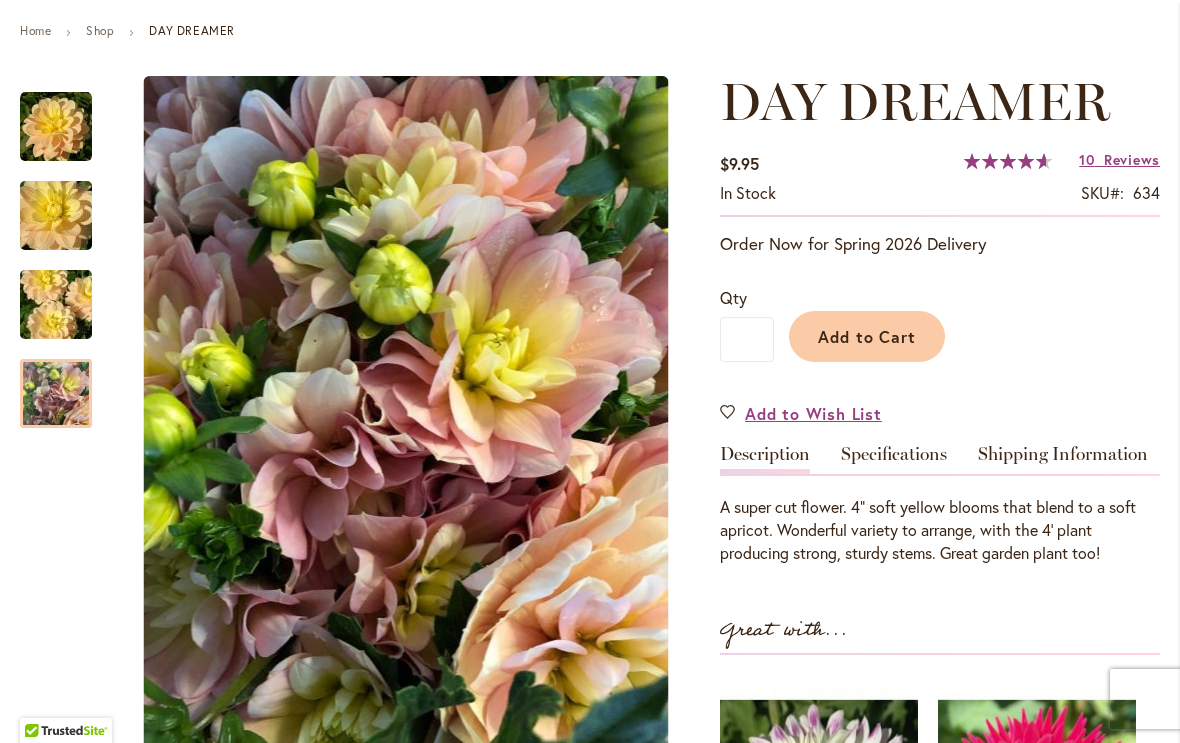 click at bounding box center [56, 394] 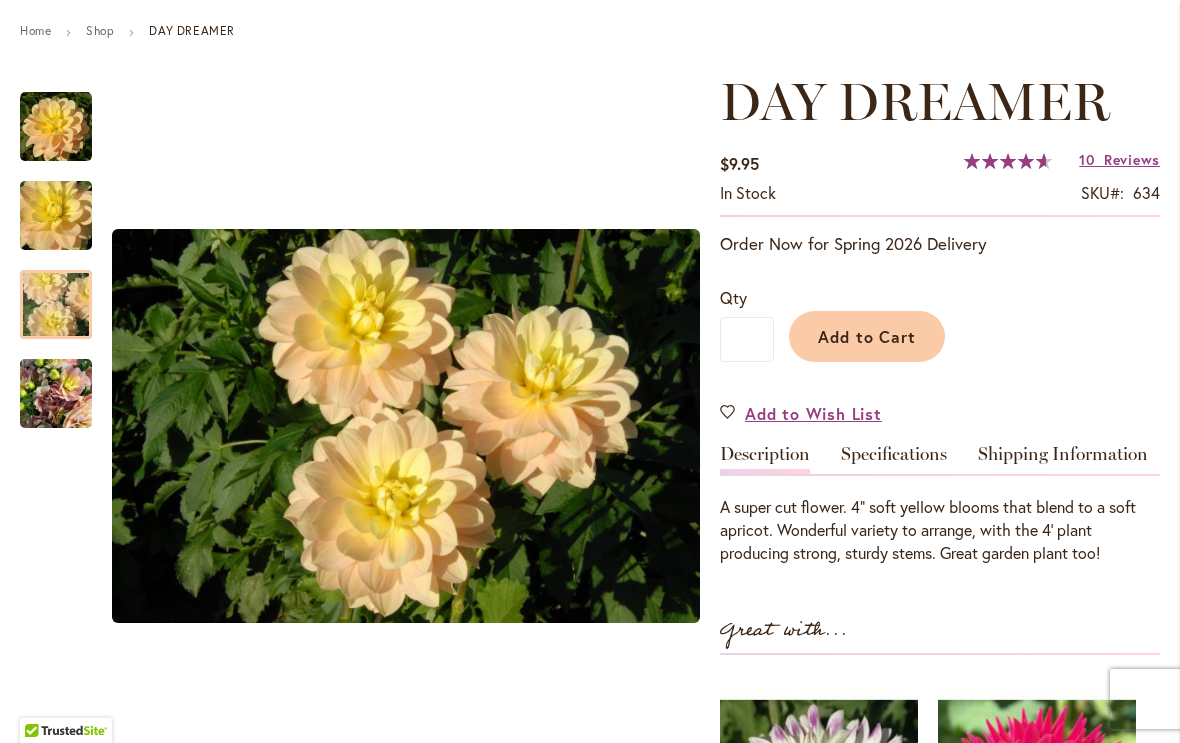 click at bounding box center [56, 305] 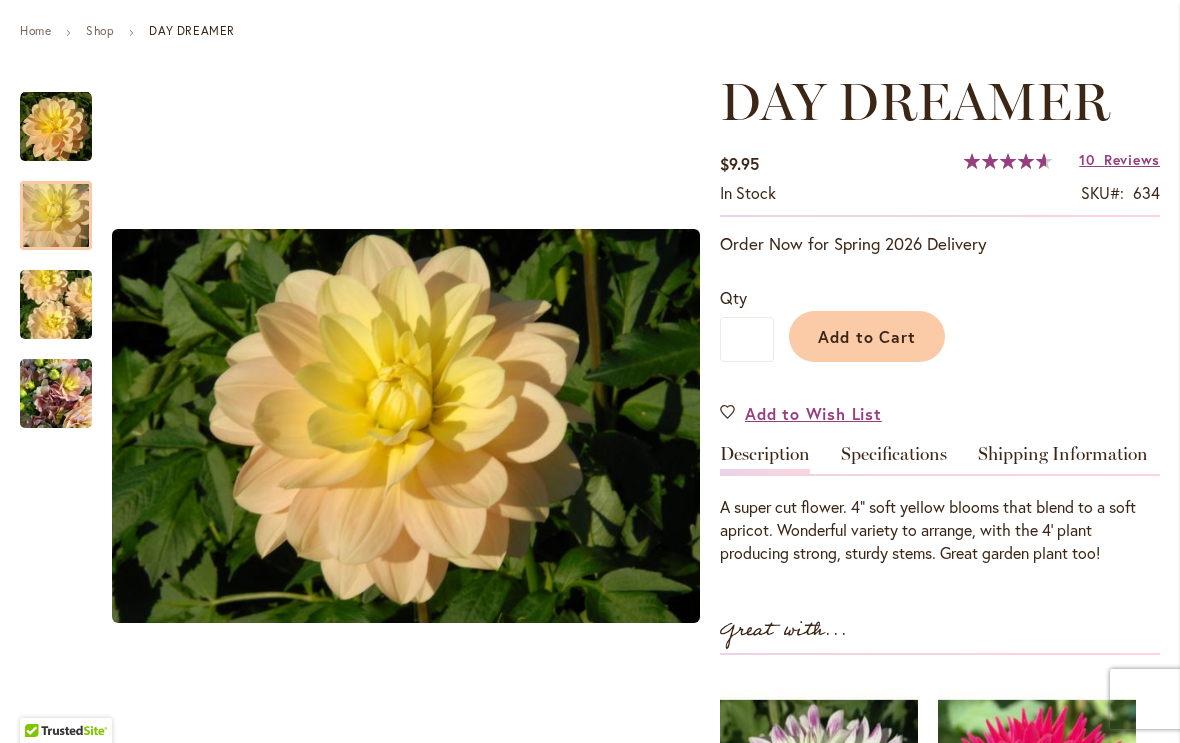 click at bounding box center [56, 215] 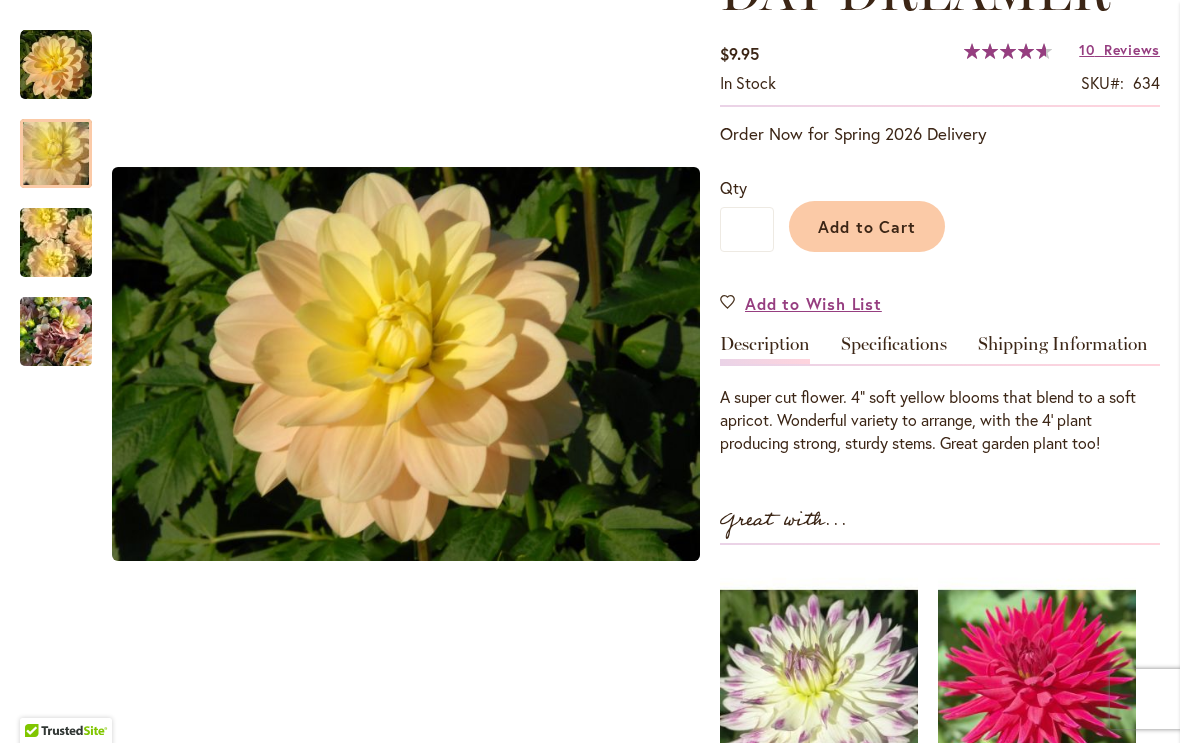 scroll, scrollTop: 326, scrollLeft: 0, axis: vertical 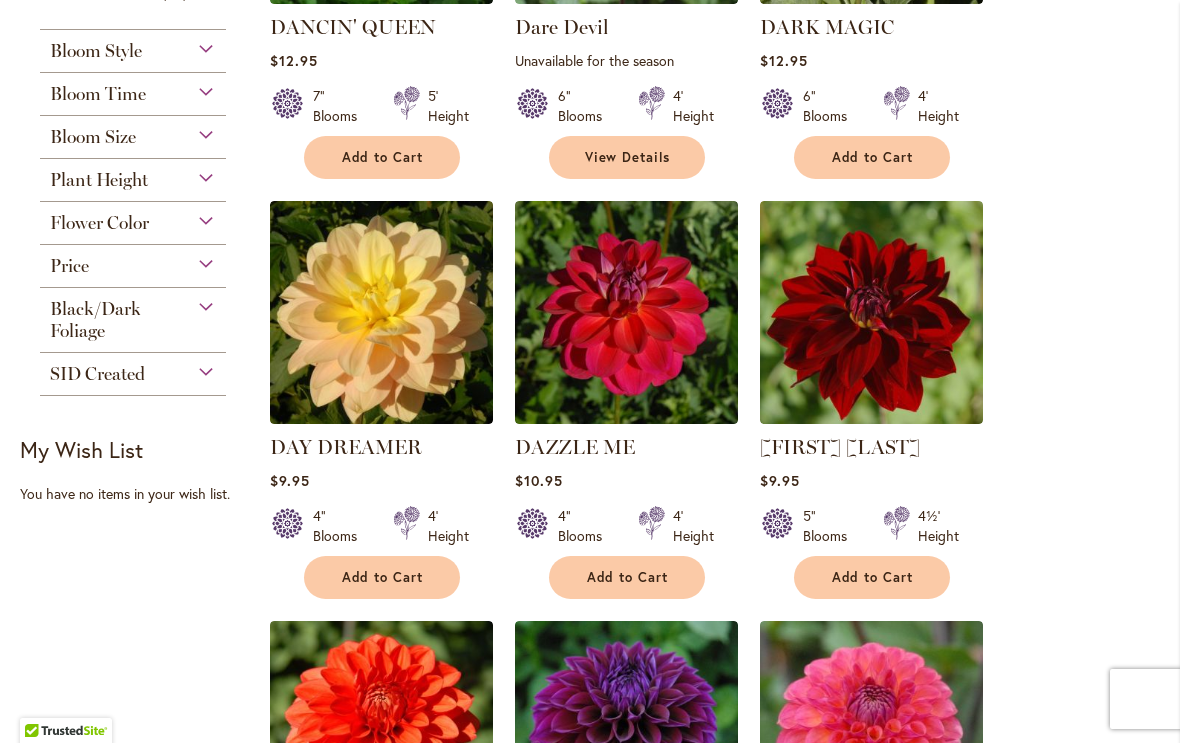 click on "DAZZLE ME" at bounding box center [575, 447] 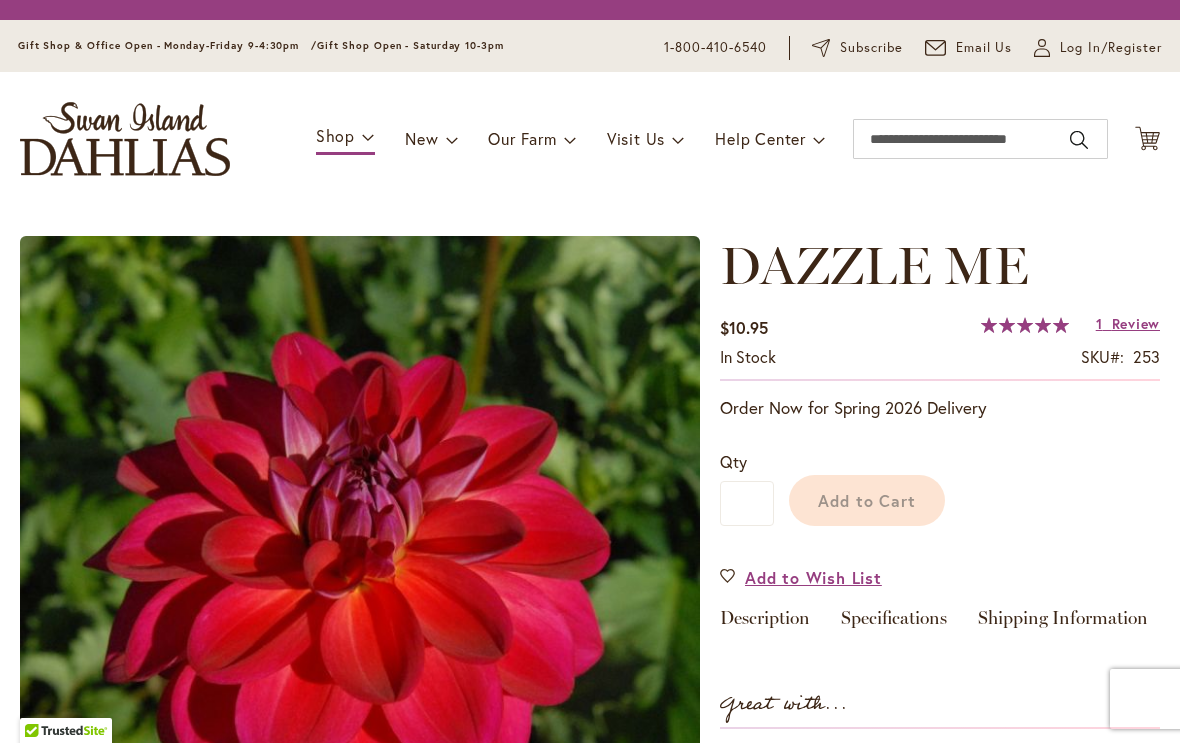 scroll, scrollTop: 0, scrollLeft: 0, axis: both 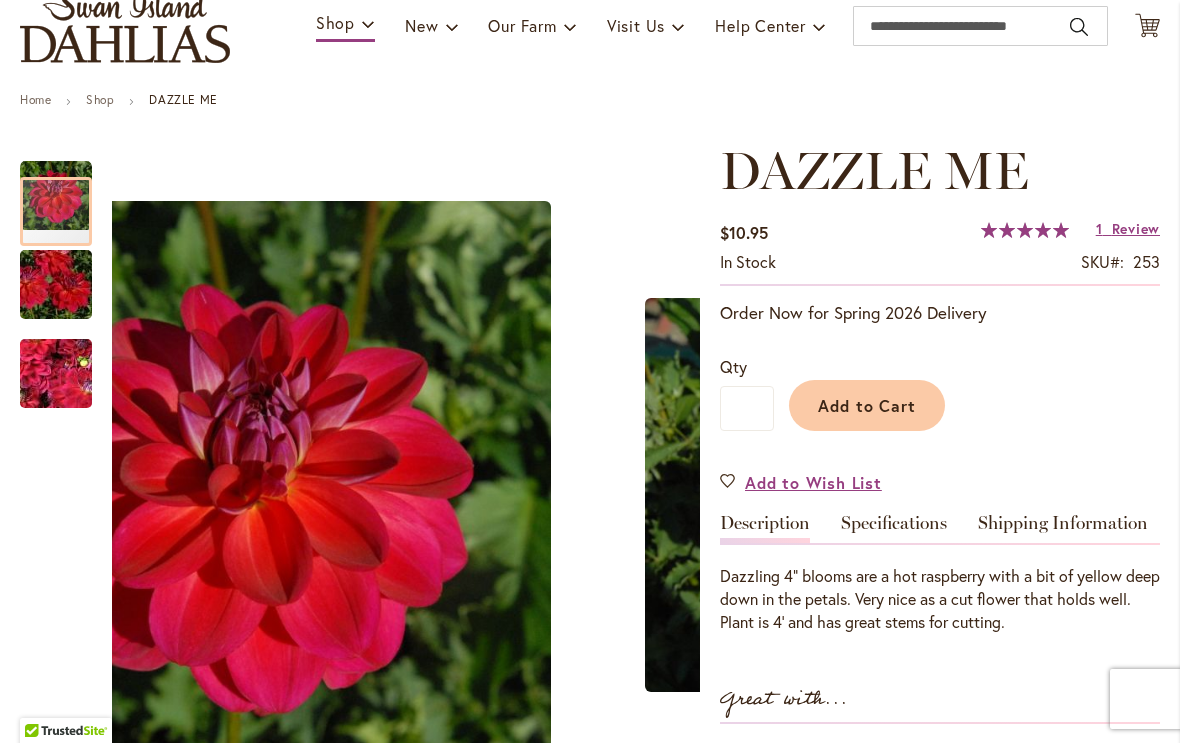 click at bounding box center [56, 285] 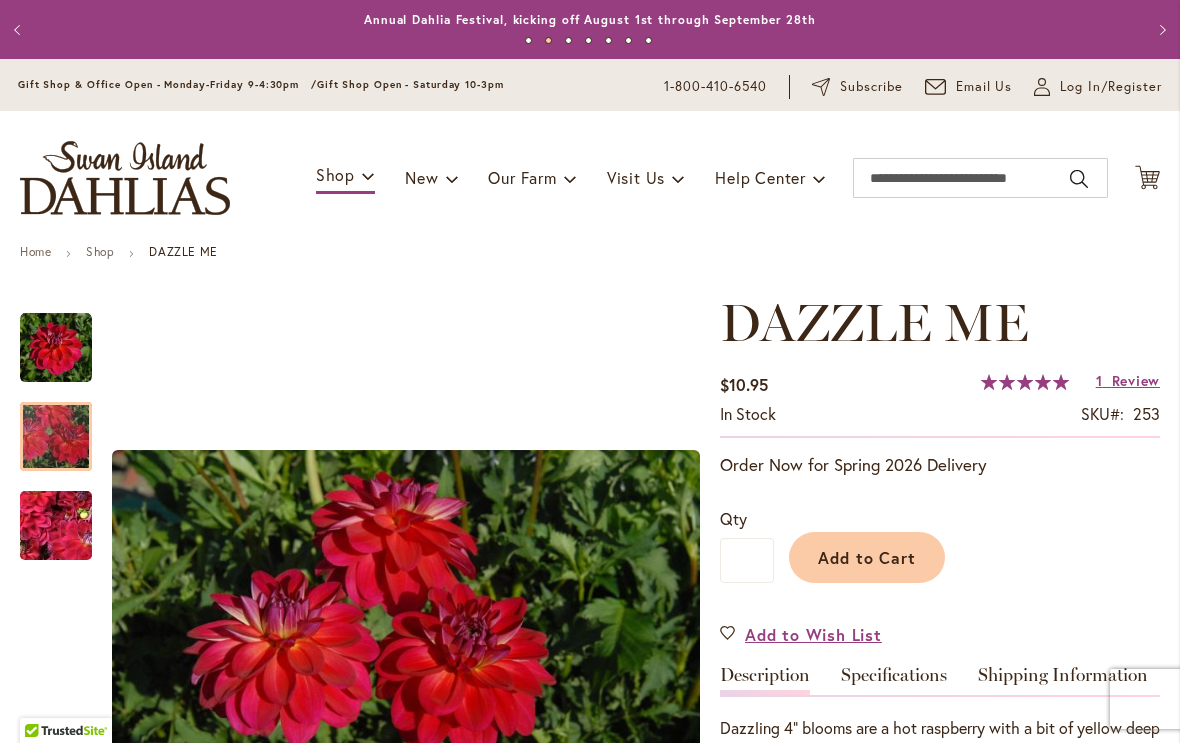 scroll, scrollTop: 0, scrollLeft: 0, axis: both 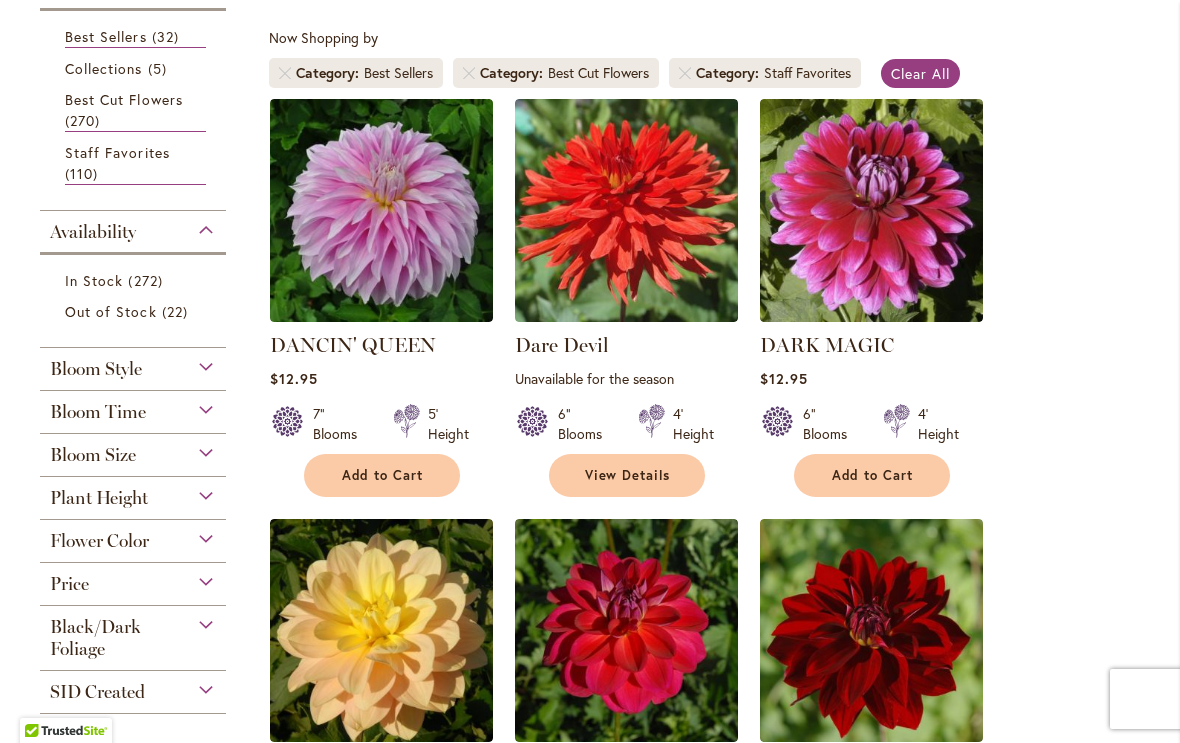 click at bounding box center (871, 210) 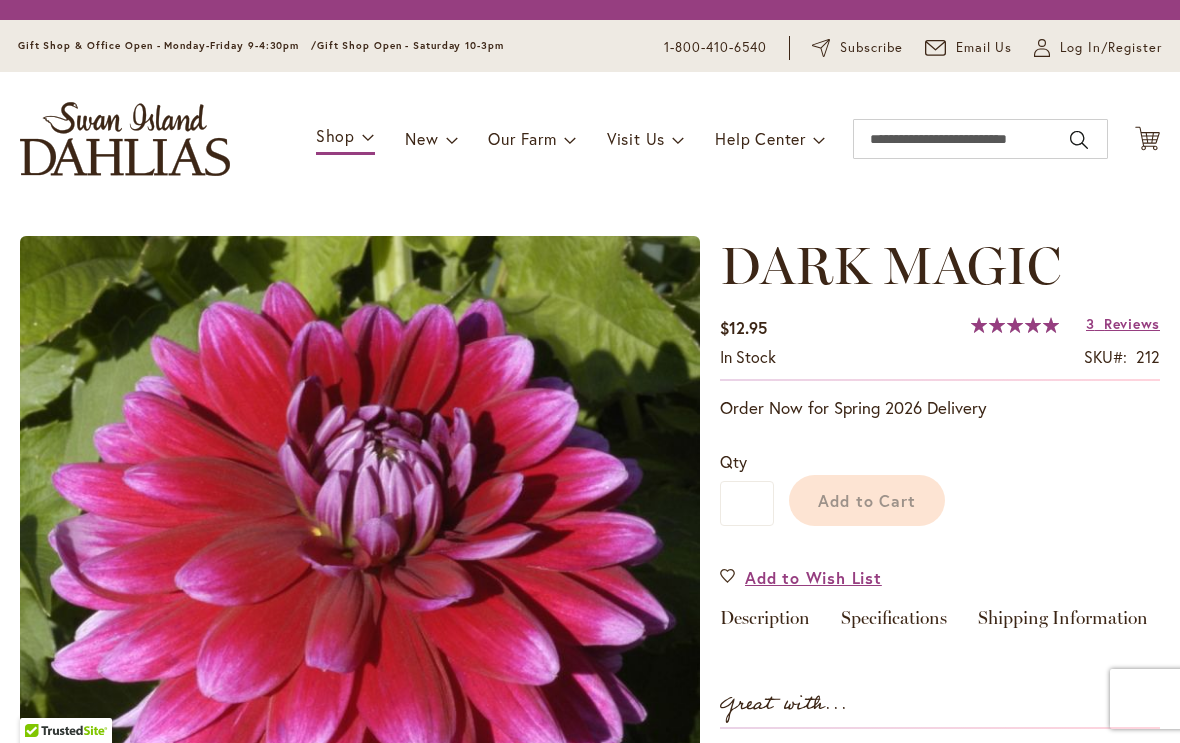 scroll, scrollTop: 0, scrollLeft: 0, axis: both 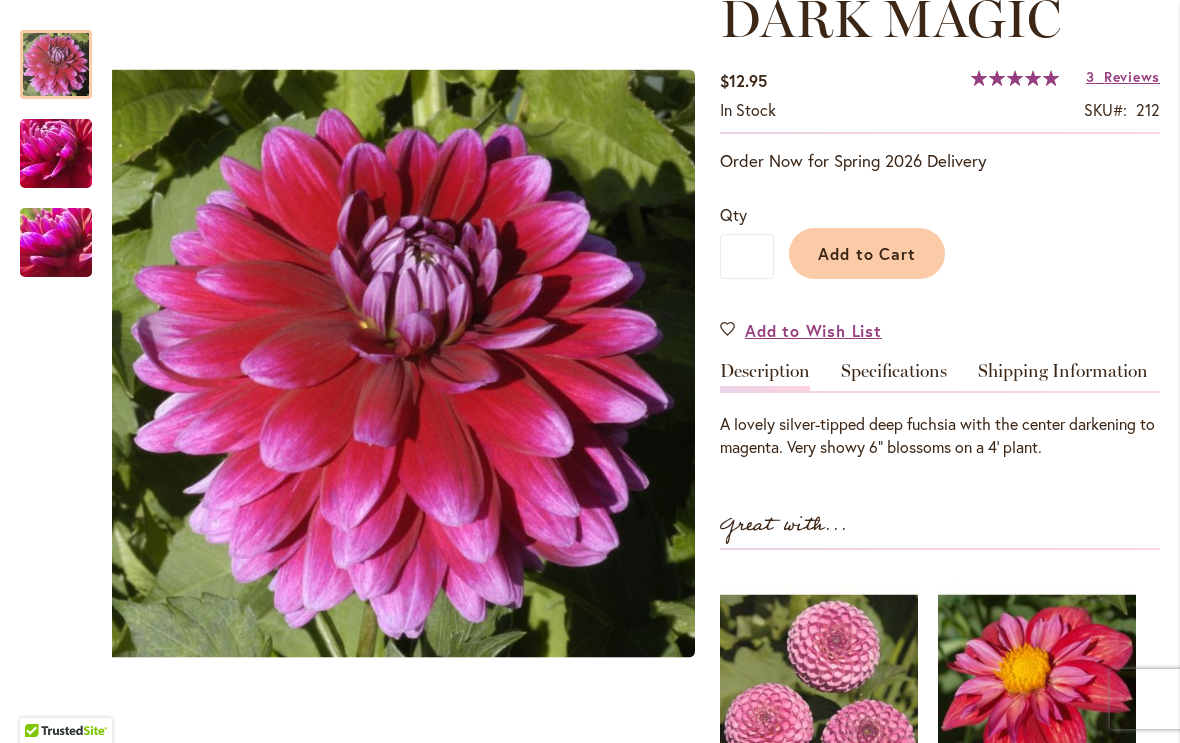click at bounding box center (56, 154) 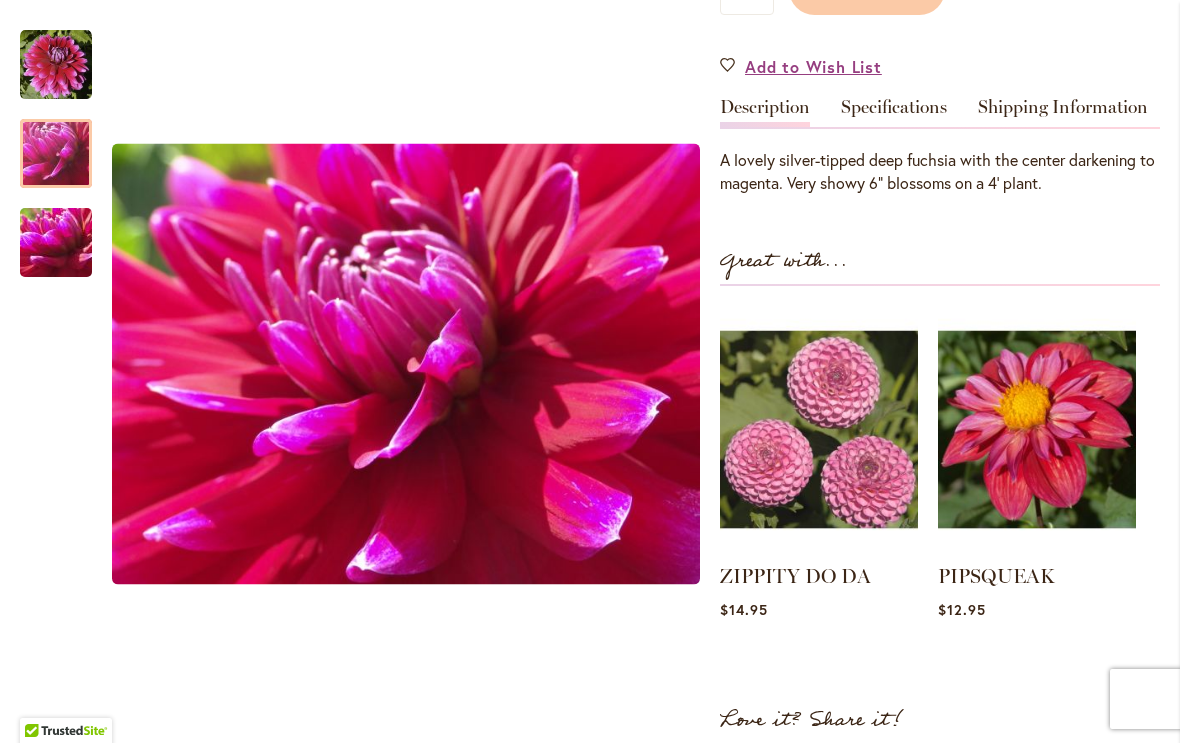 scroll, scrollTop: 570, scrollLeft: 0, axis: vertical 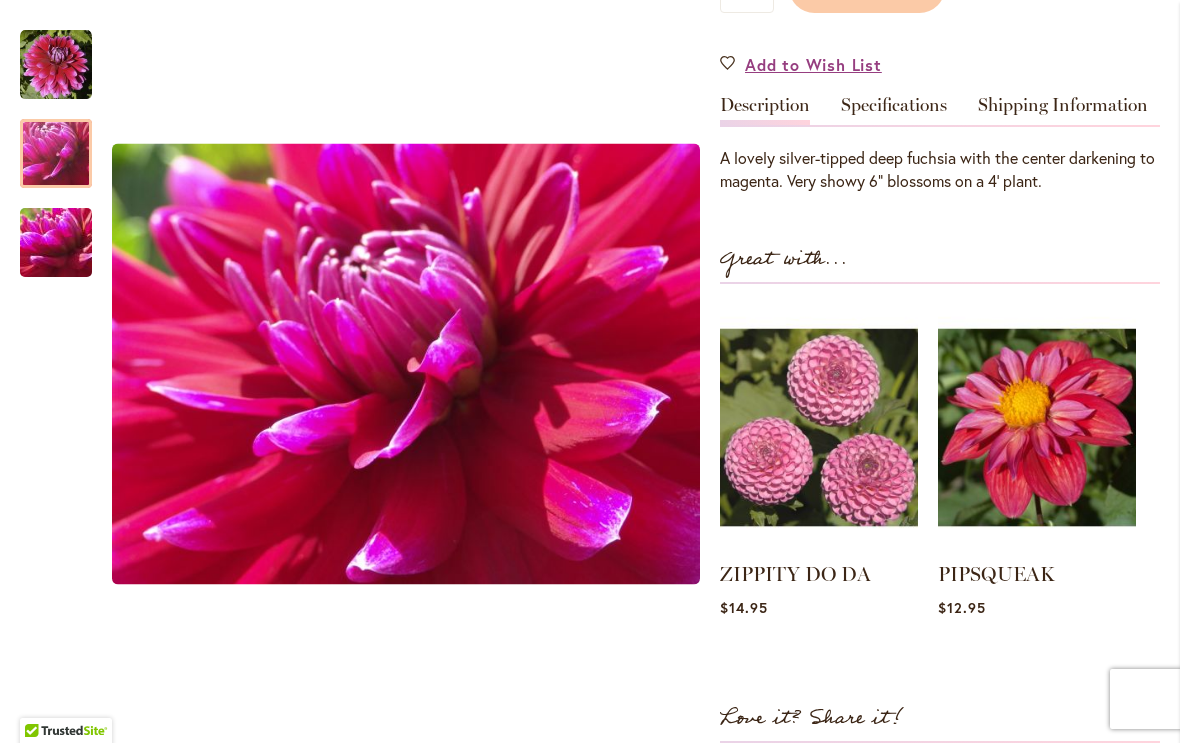 click on "ZIPPITY DO DA" at bounding box center [795, 574] 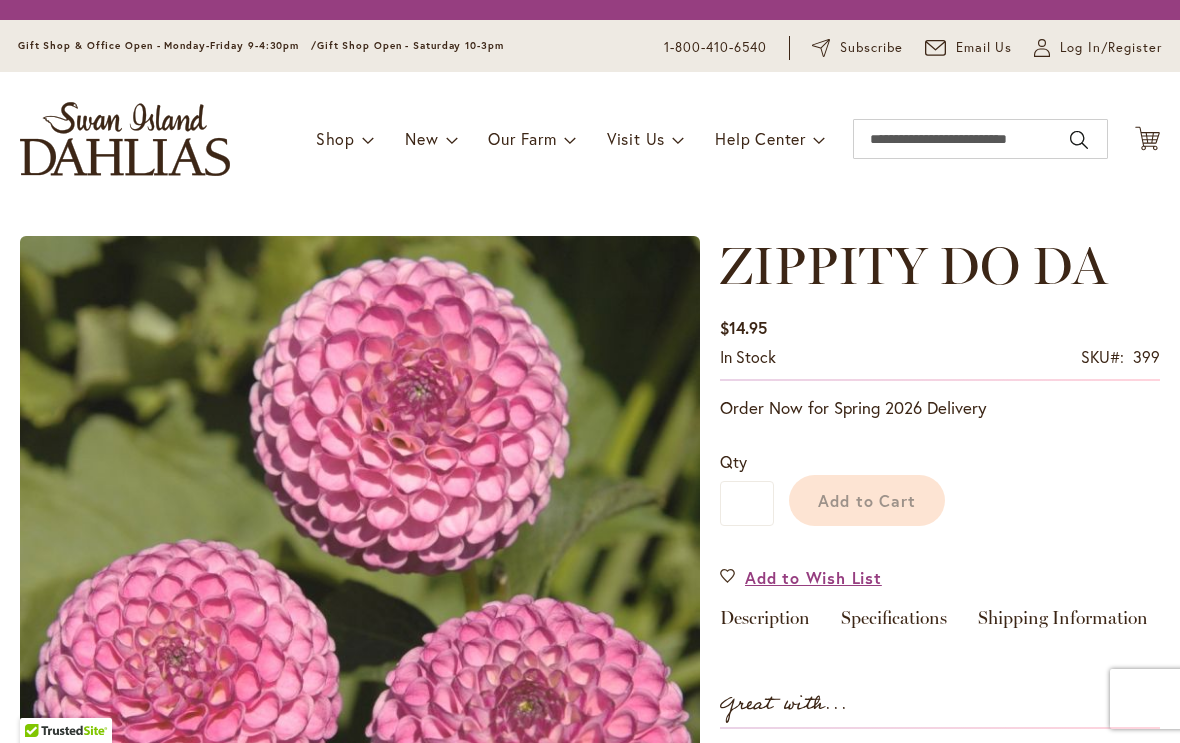 scroll, scrollTop: 0, scrollLeft: 0, axis: both 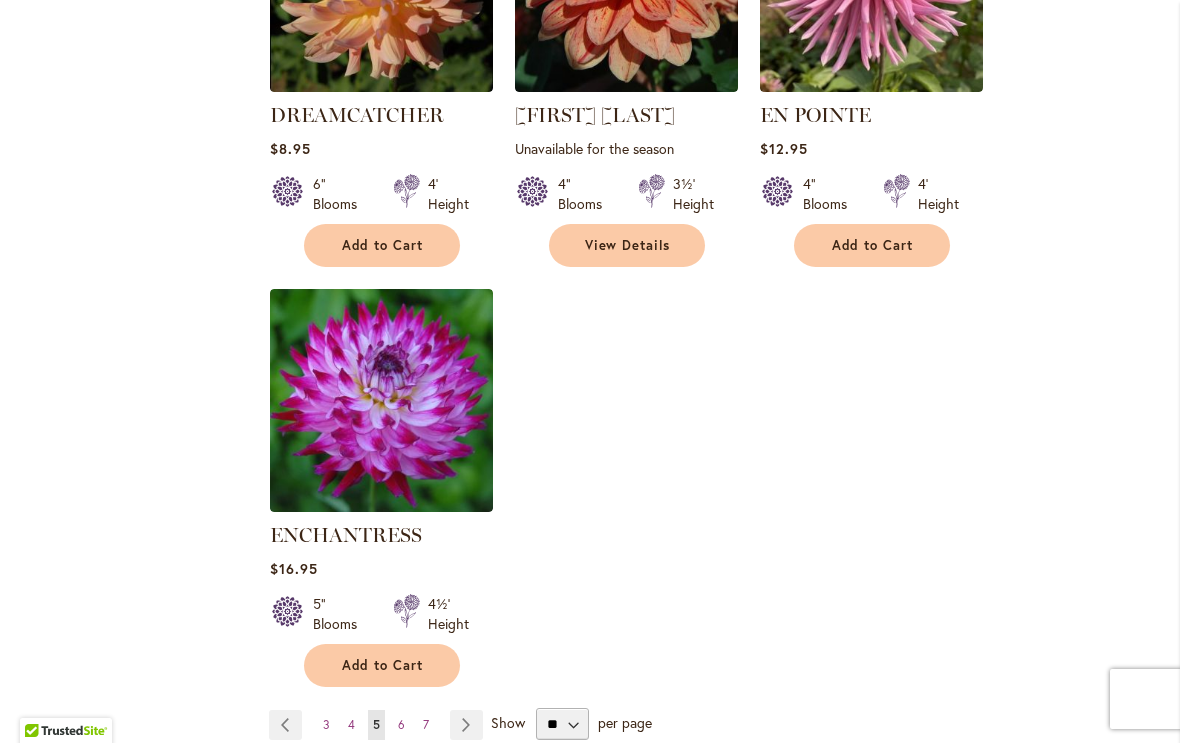 click at bounding box center [381, 400] 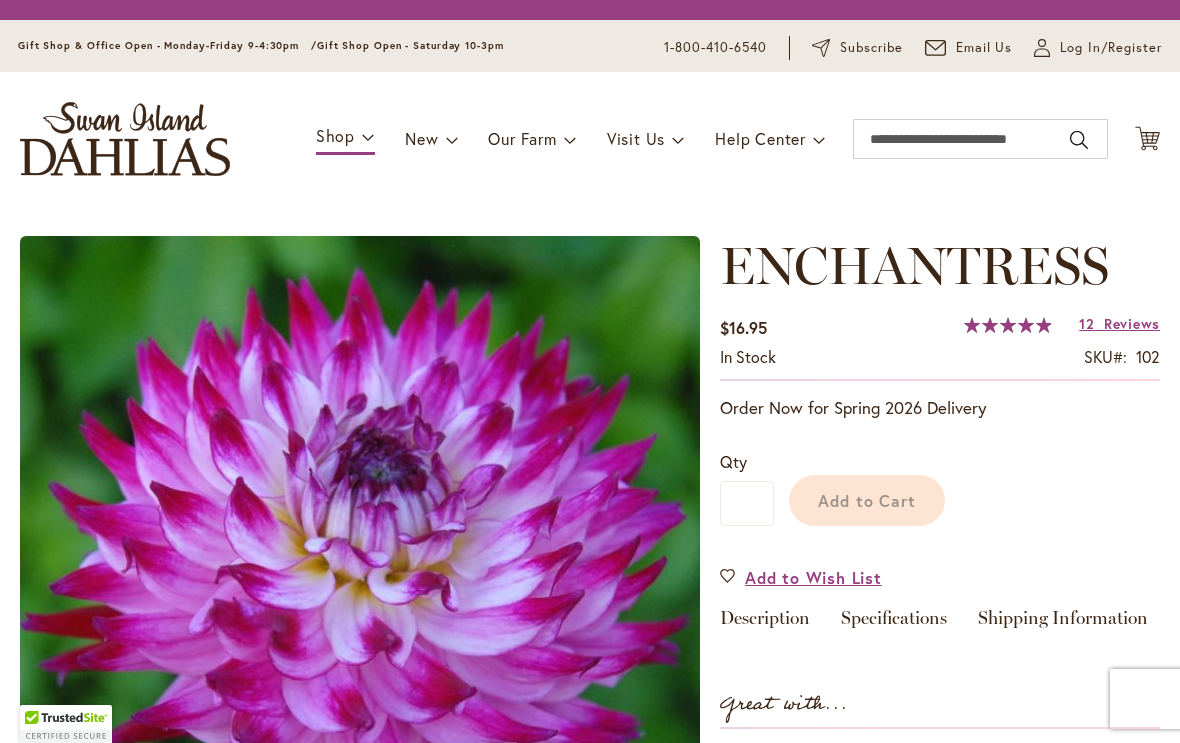 scroll, scrollTop: 0, scrollLeft: 0, axis: both 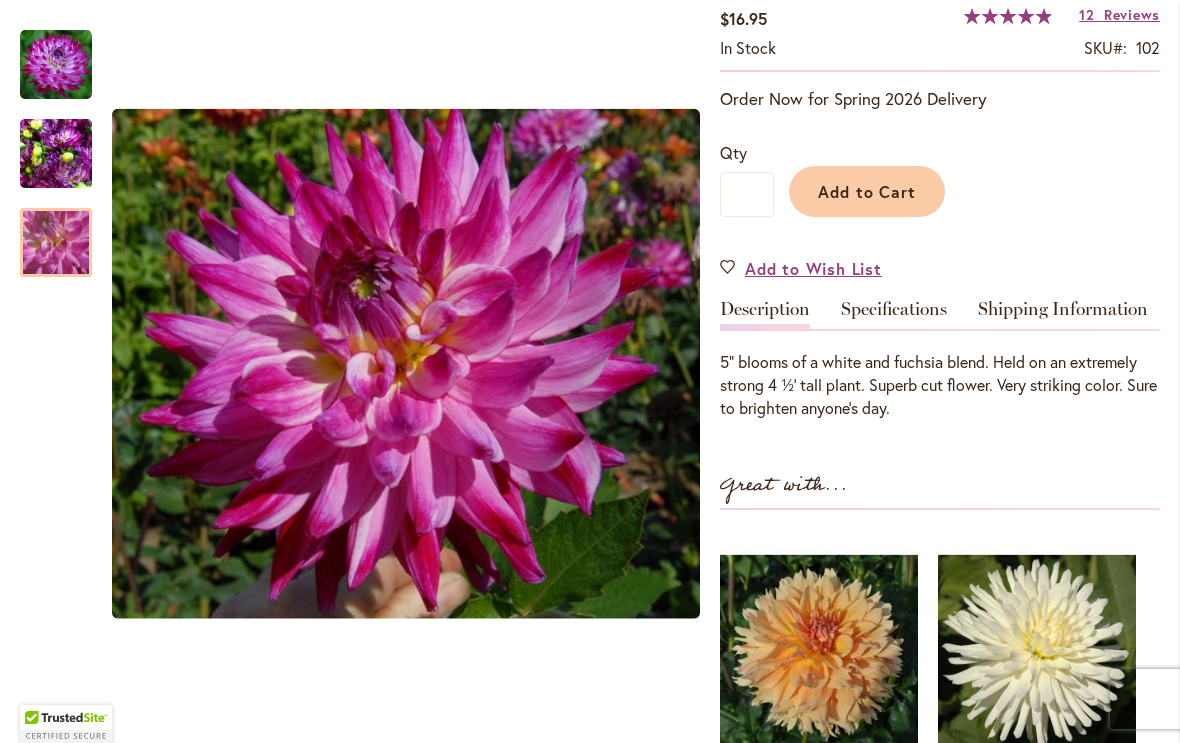 click at bounding box center (56, 242) 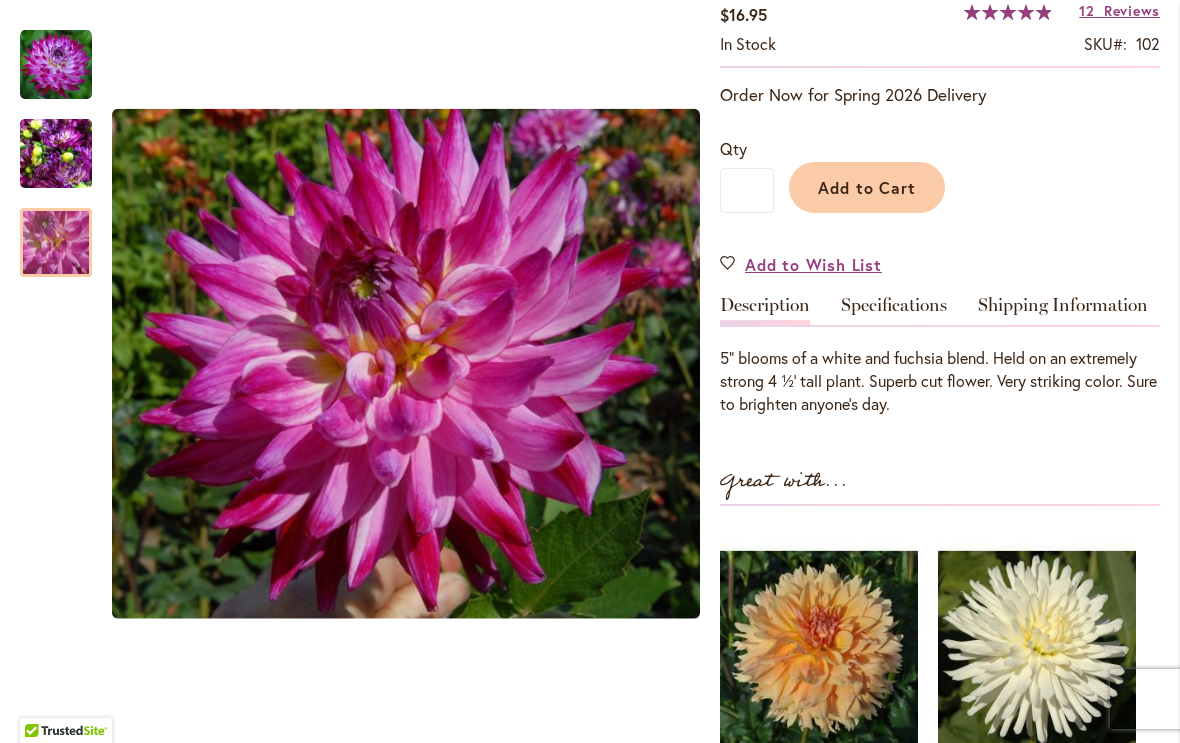 scroll, scrollTop: 373, scrollLeft: 0, axis: vertical 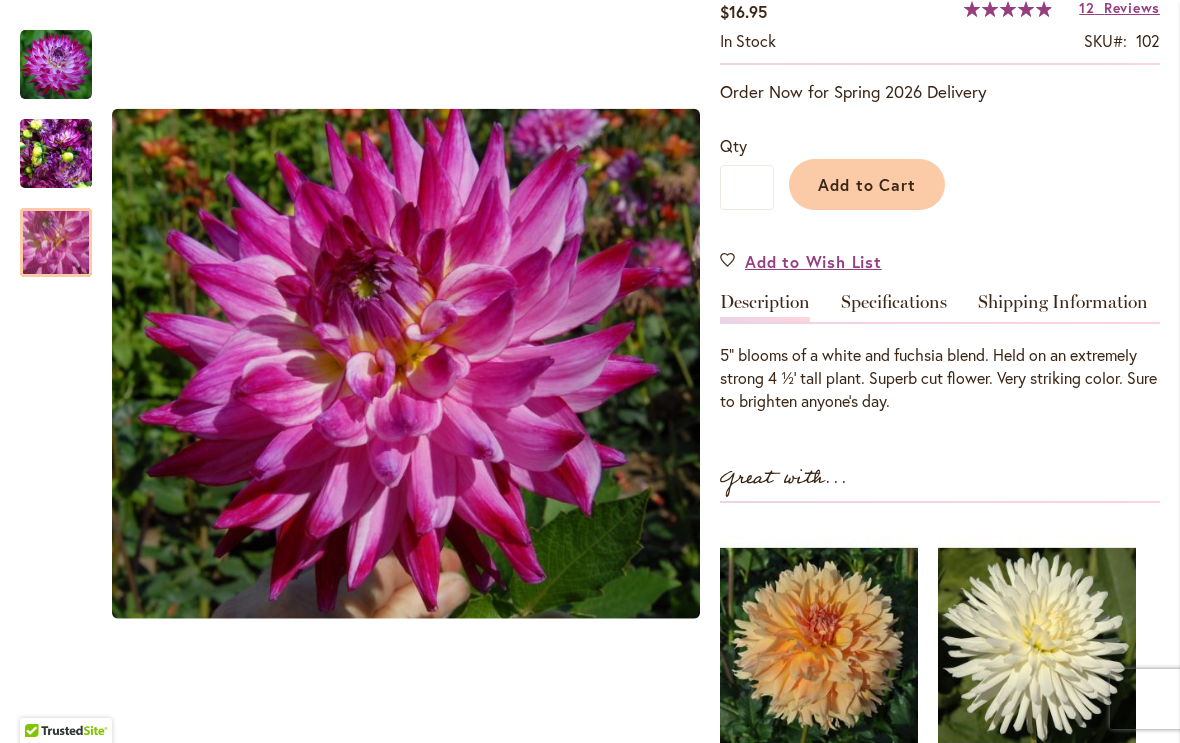 click on "Specifications" at bounding box center (894, 307) 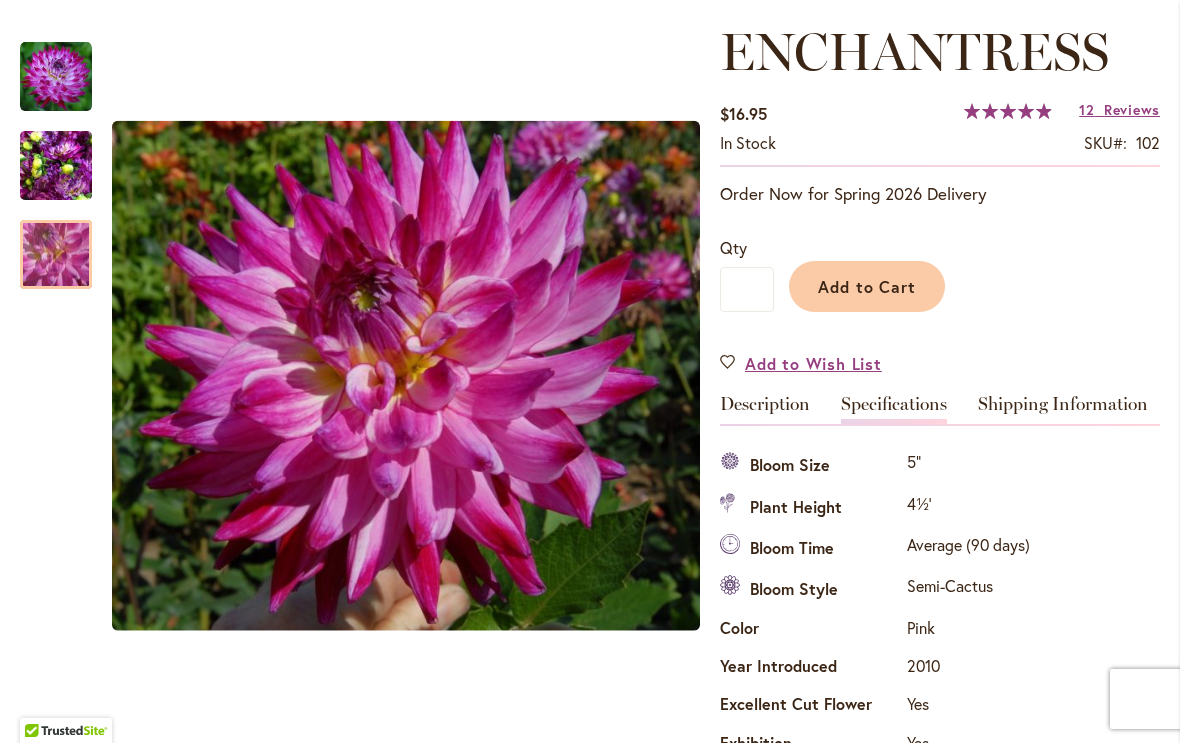 scroll, scrollTop: 253, scrollLeft: 0, axis: vertical 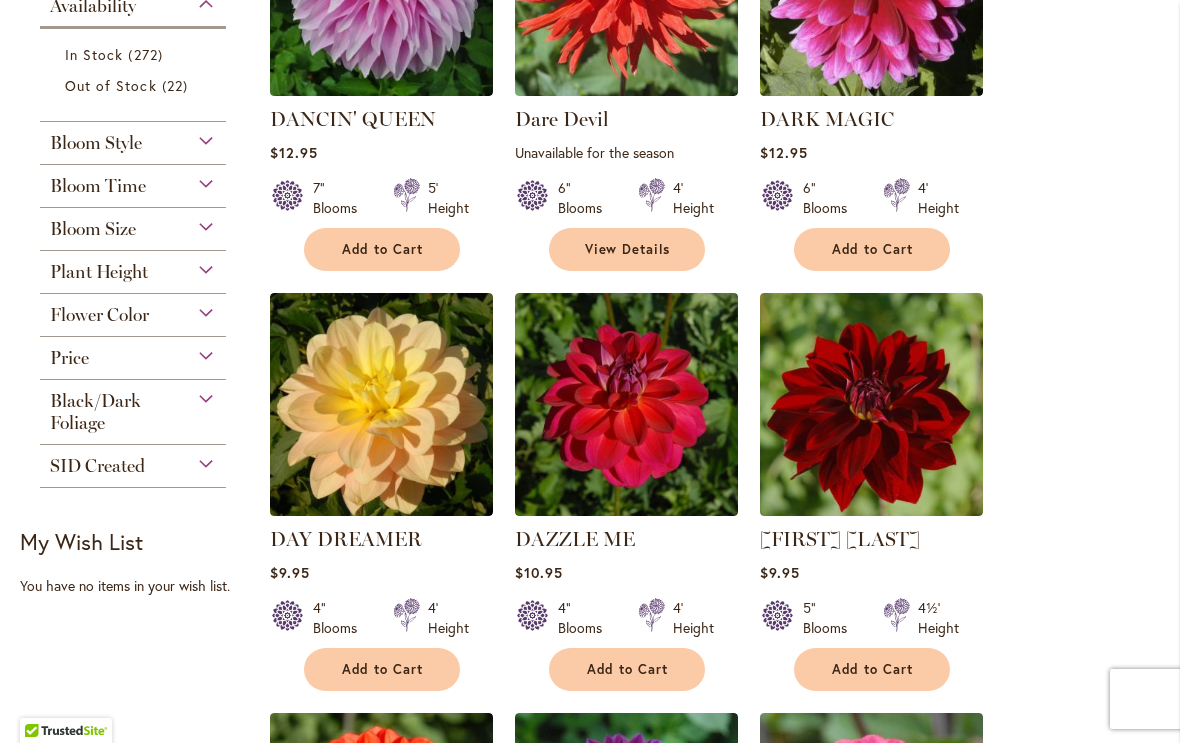 click at bounding box center (871, 404) 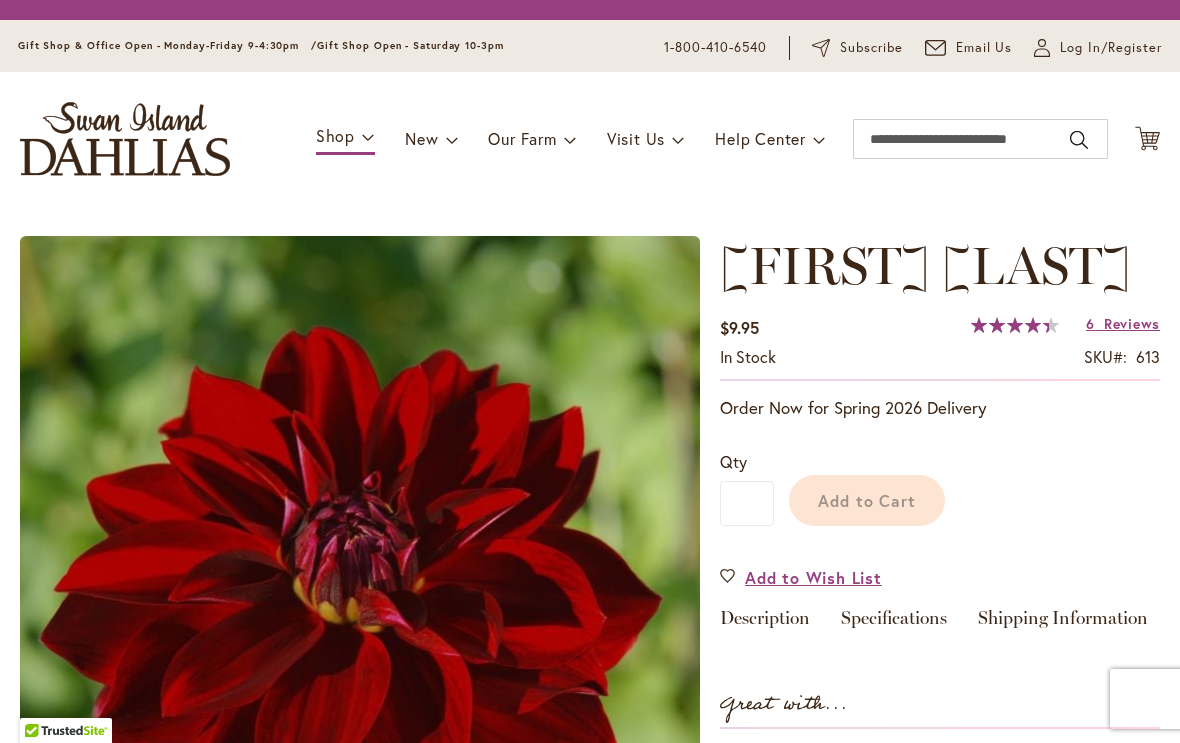 scroll, scrollTop: 0, scrollLeft: 0, axis: both 